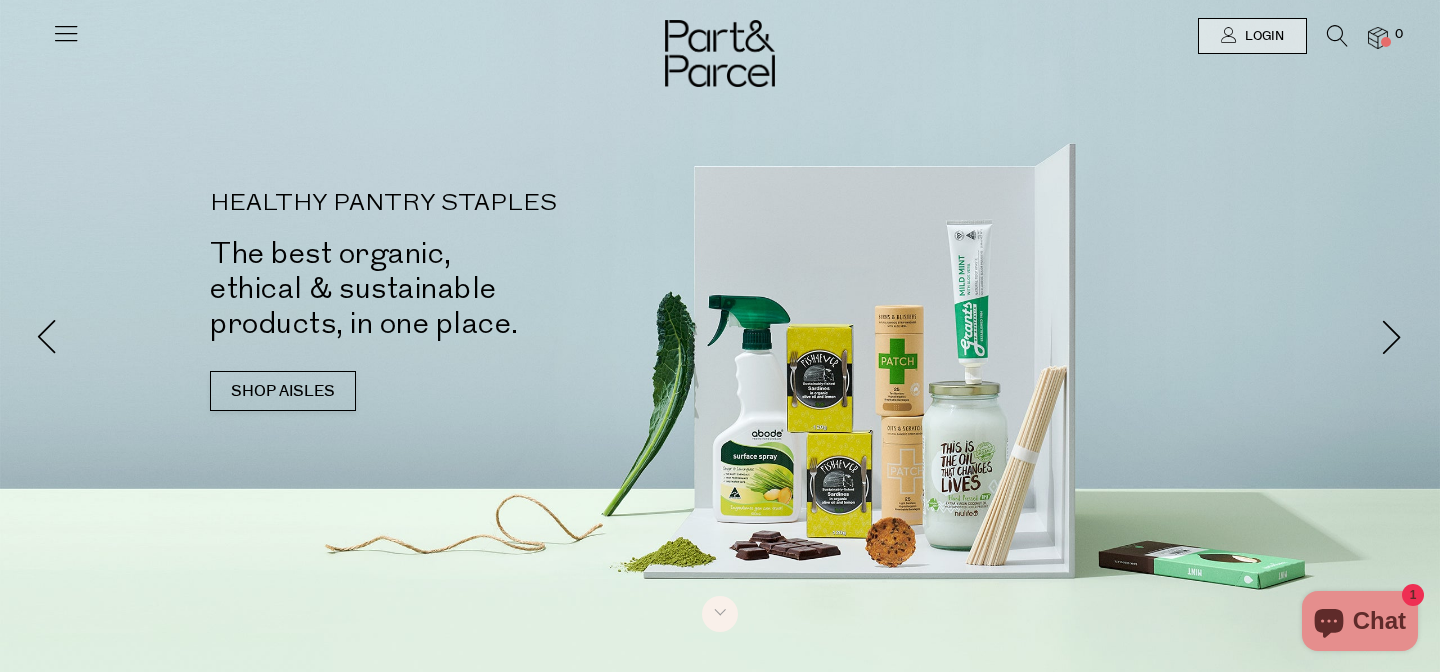 scroll, scrollTop: 0, scrollLeft: 0, axis: both 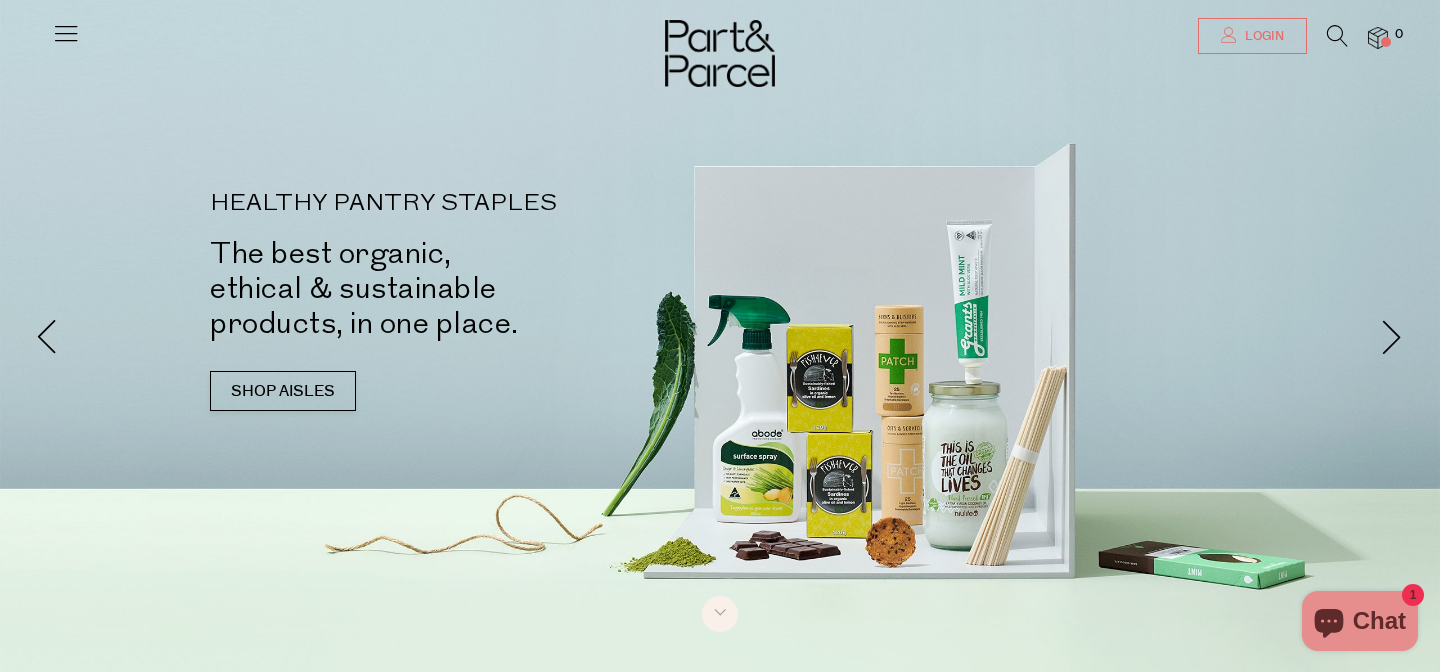 click on "Login" at bounding box center (1252, 36) 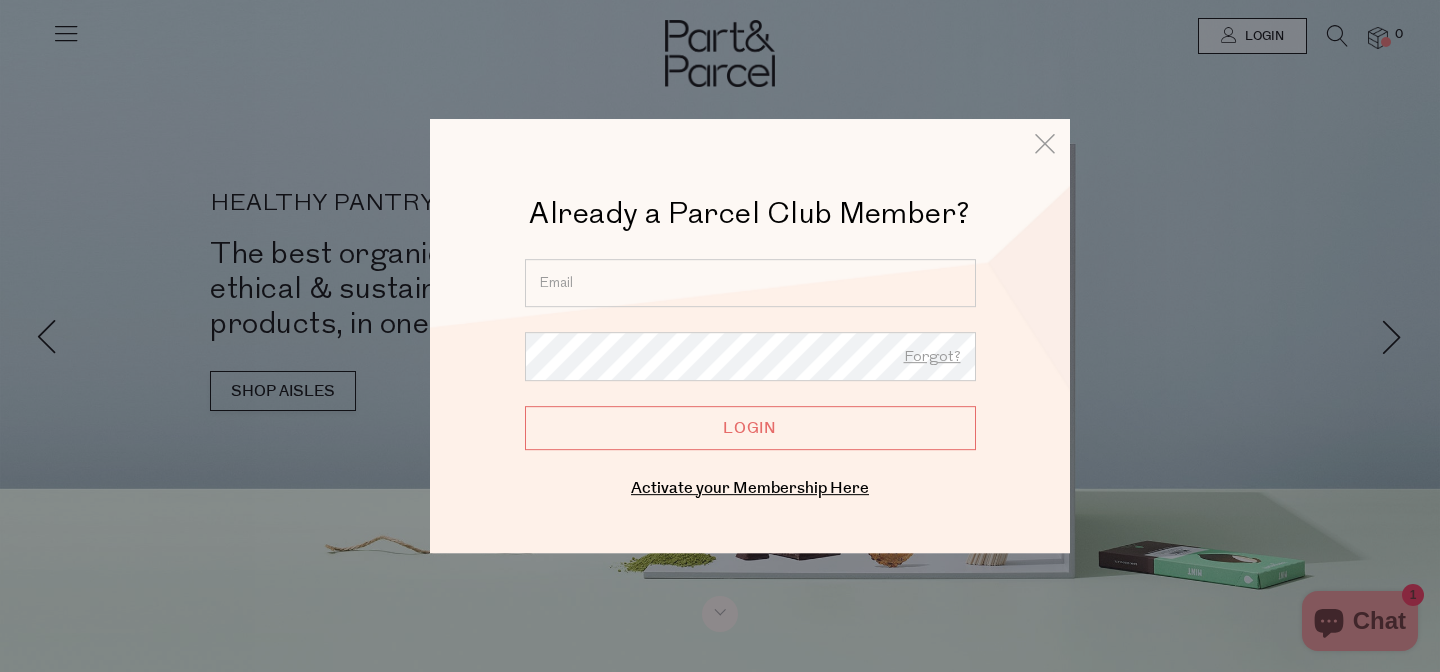 click at bounding box center (750, 283) 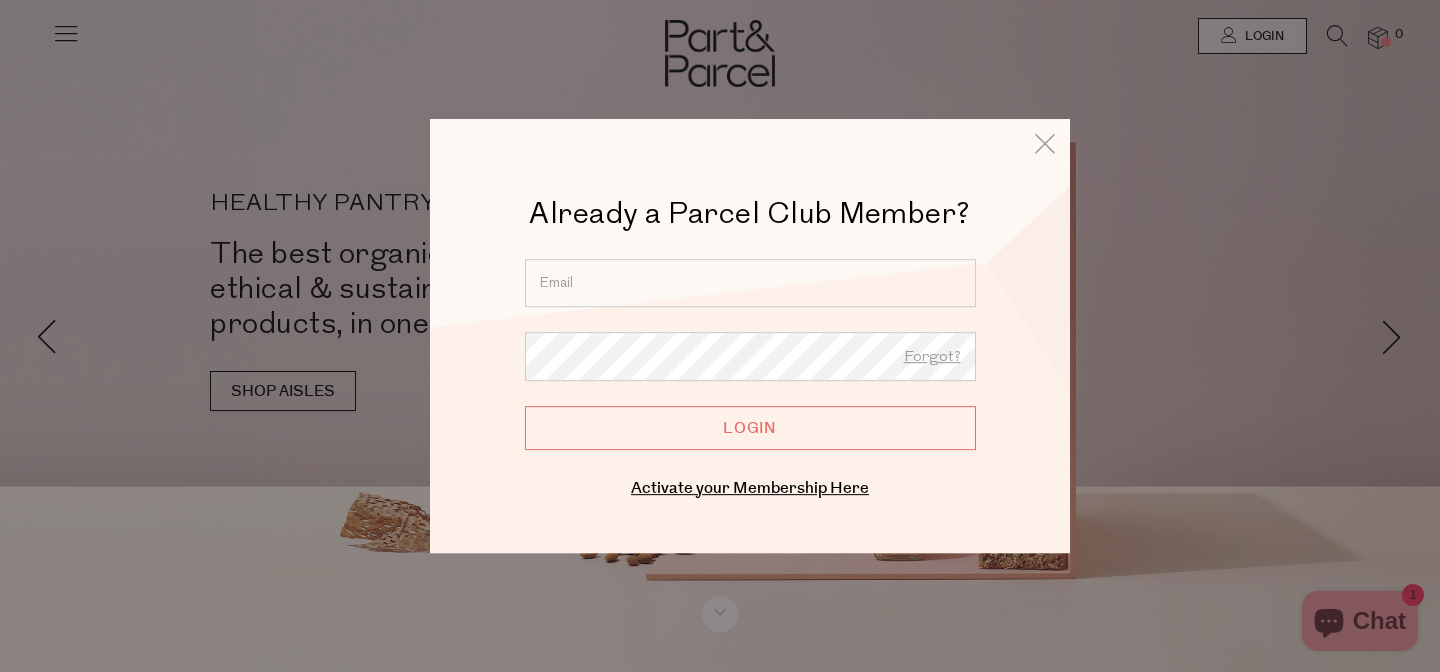 type on "marcellemalka@gmail.com" 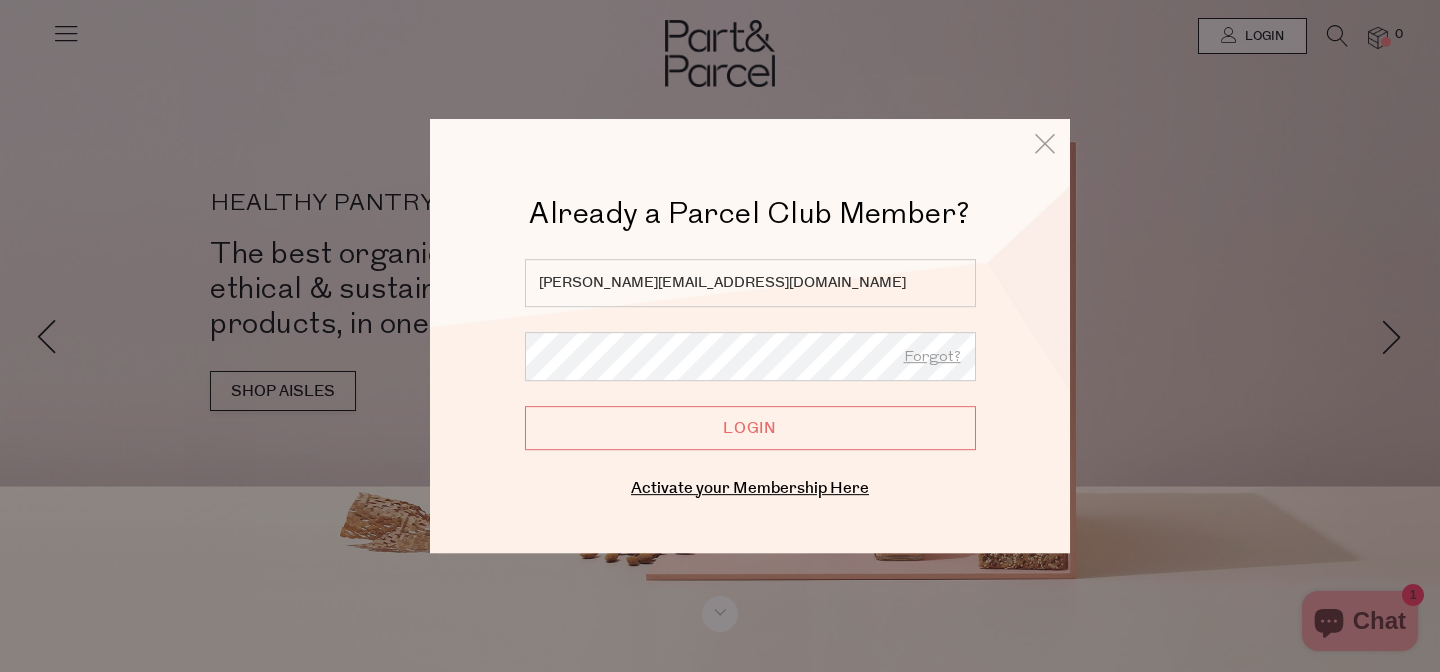 click on "Login" at bounding box center (750, 428) 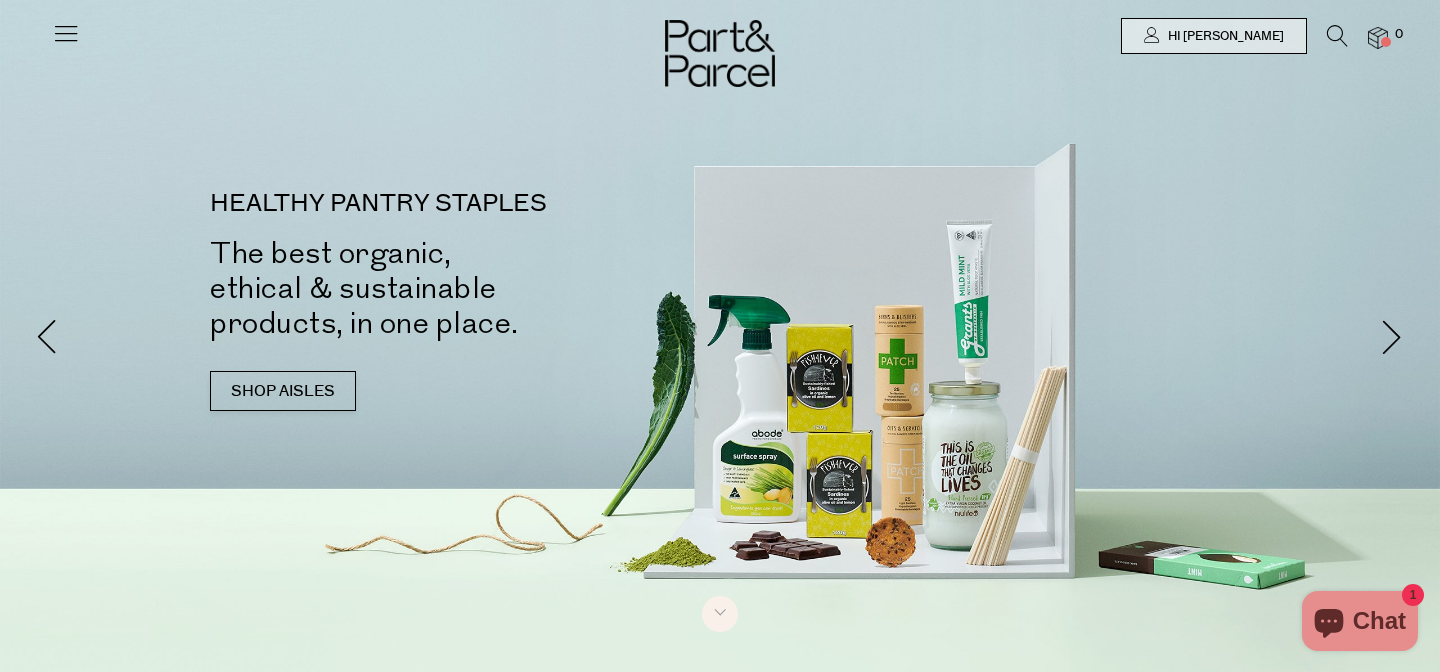 scroll, scrollTop: 0, scrollLeft: 0, axis: both 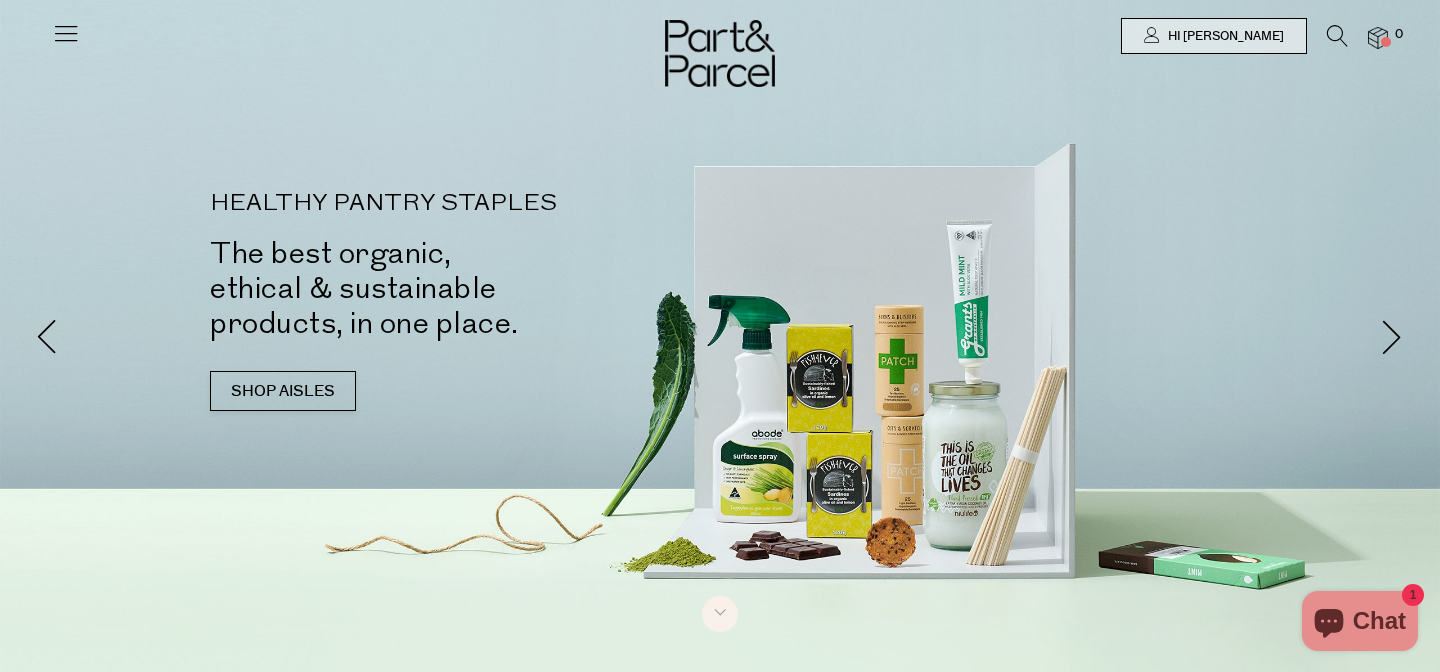 click at bounding box center [66, 33] 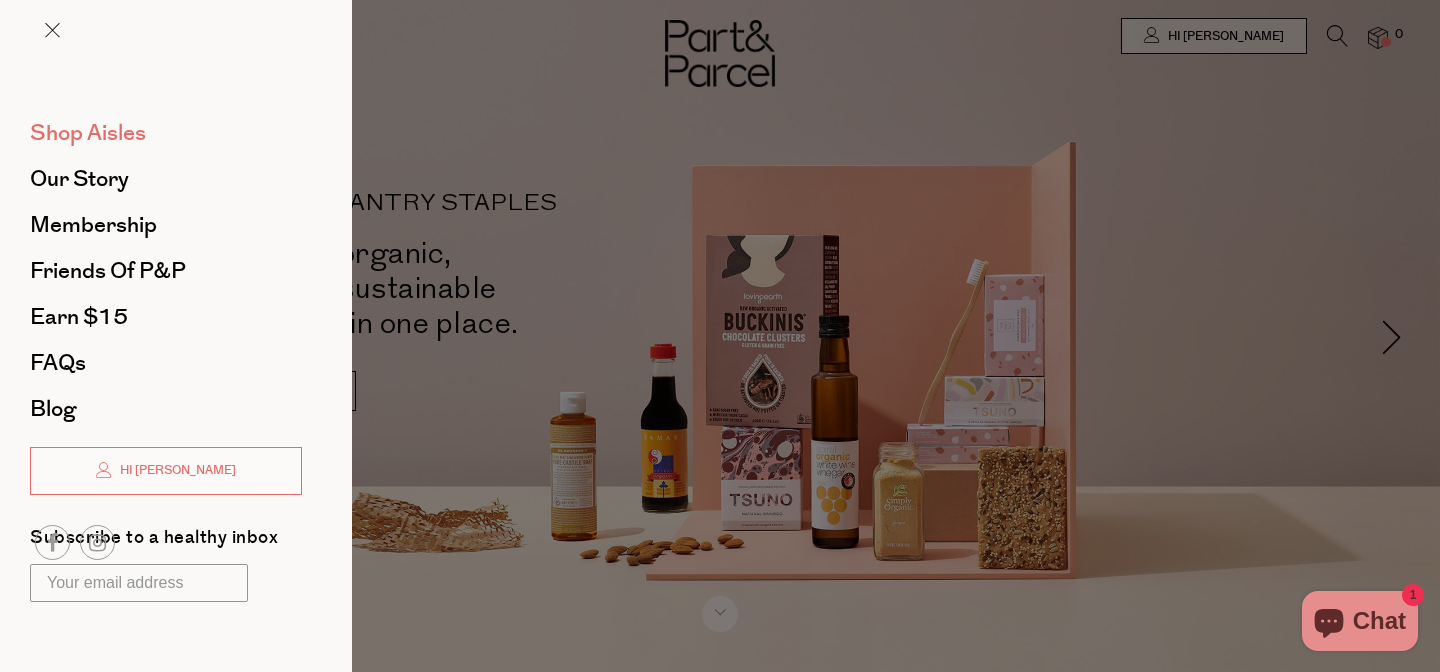 click on "Shop Aisles" at bounding box center (88, 133) 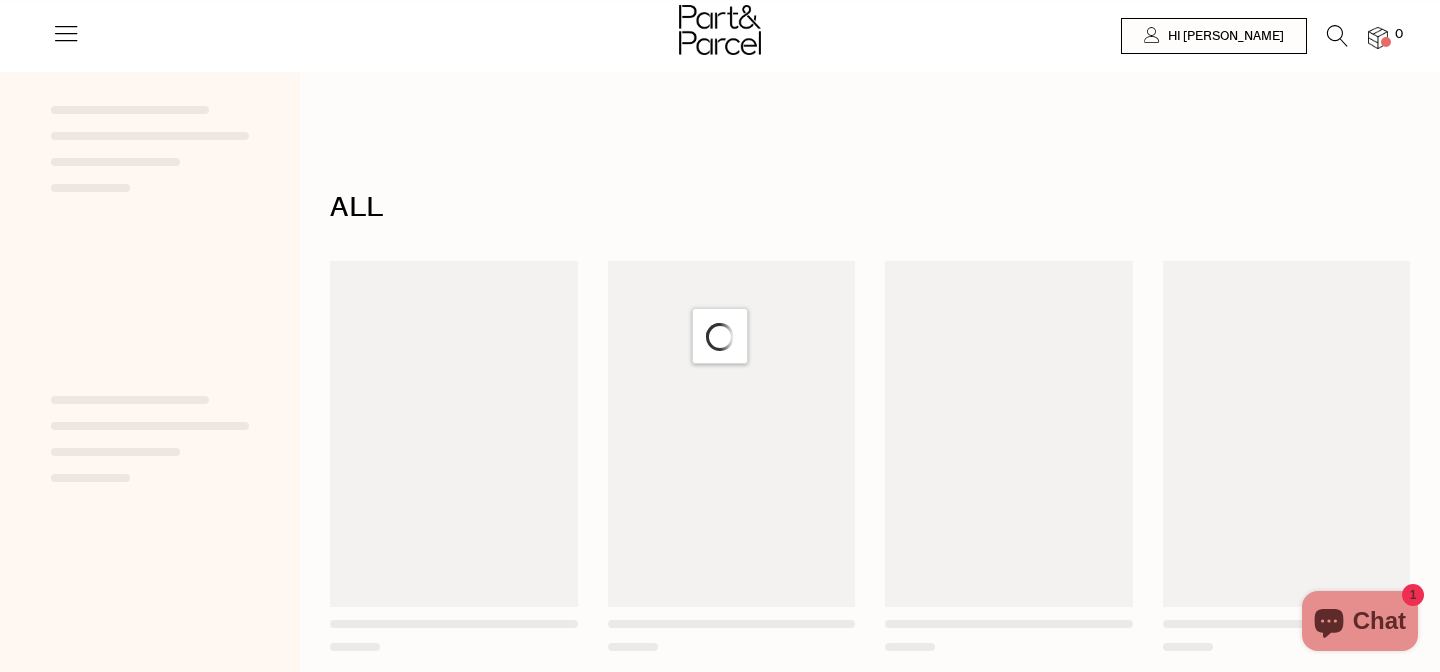 scroll, scrollTop: 0, scrollLeft: 0, axis: both 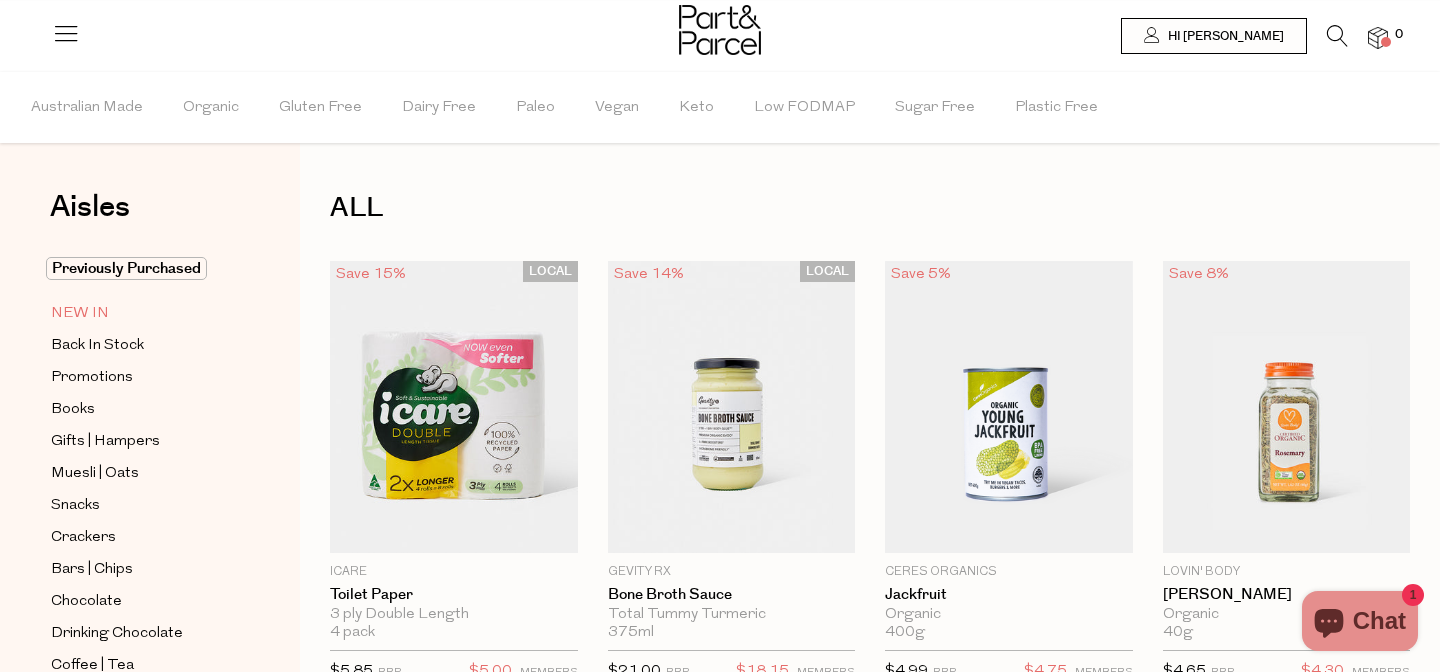 click on "NEW IN" at bounding box center [80, 314] 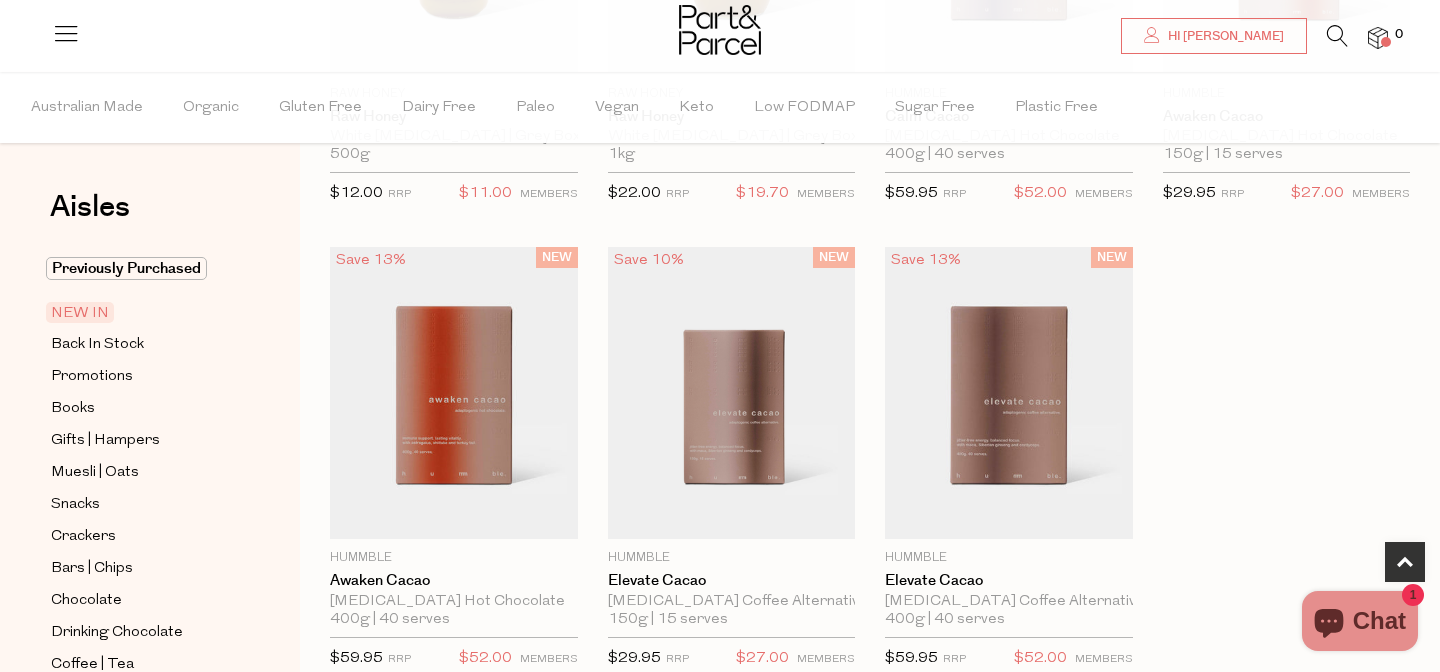 scroll, scrollTop: 973, scrollLeft: 0, axis: vertical 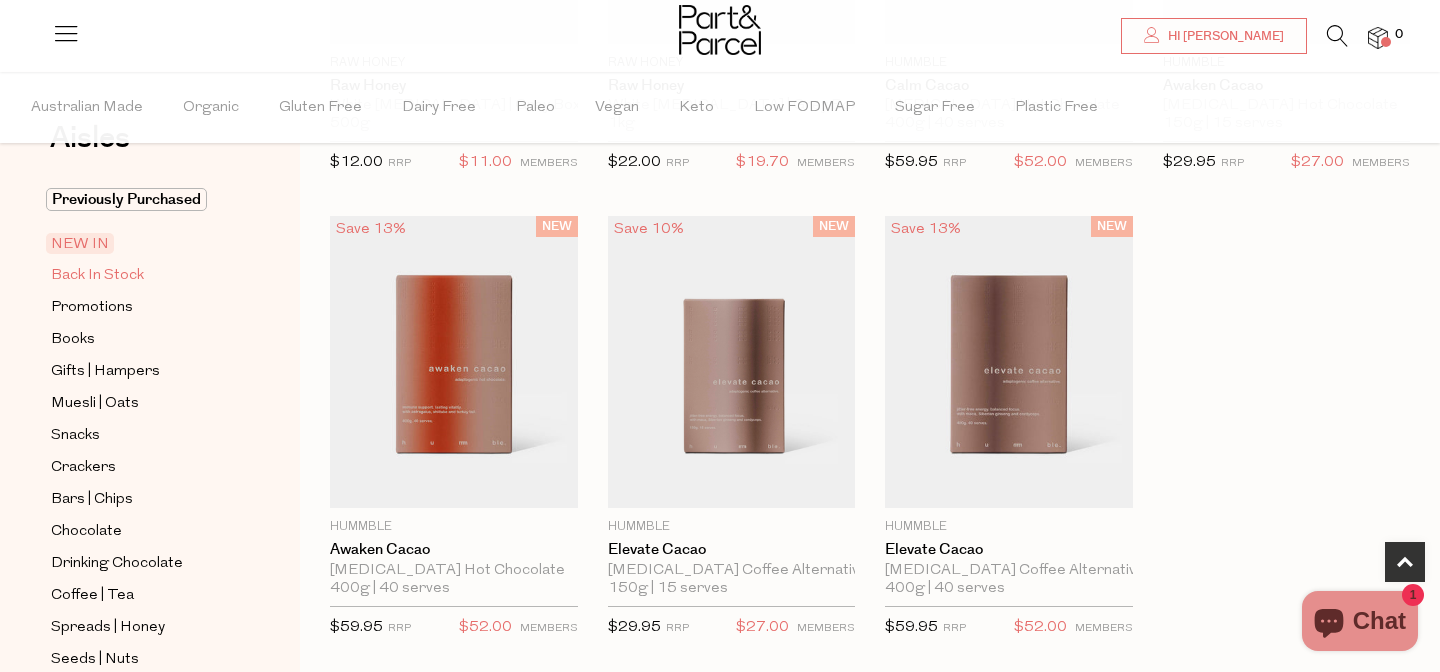click on "Back In Stock" at bounding box center (97, 276) 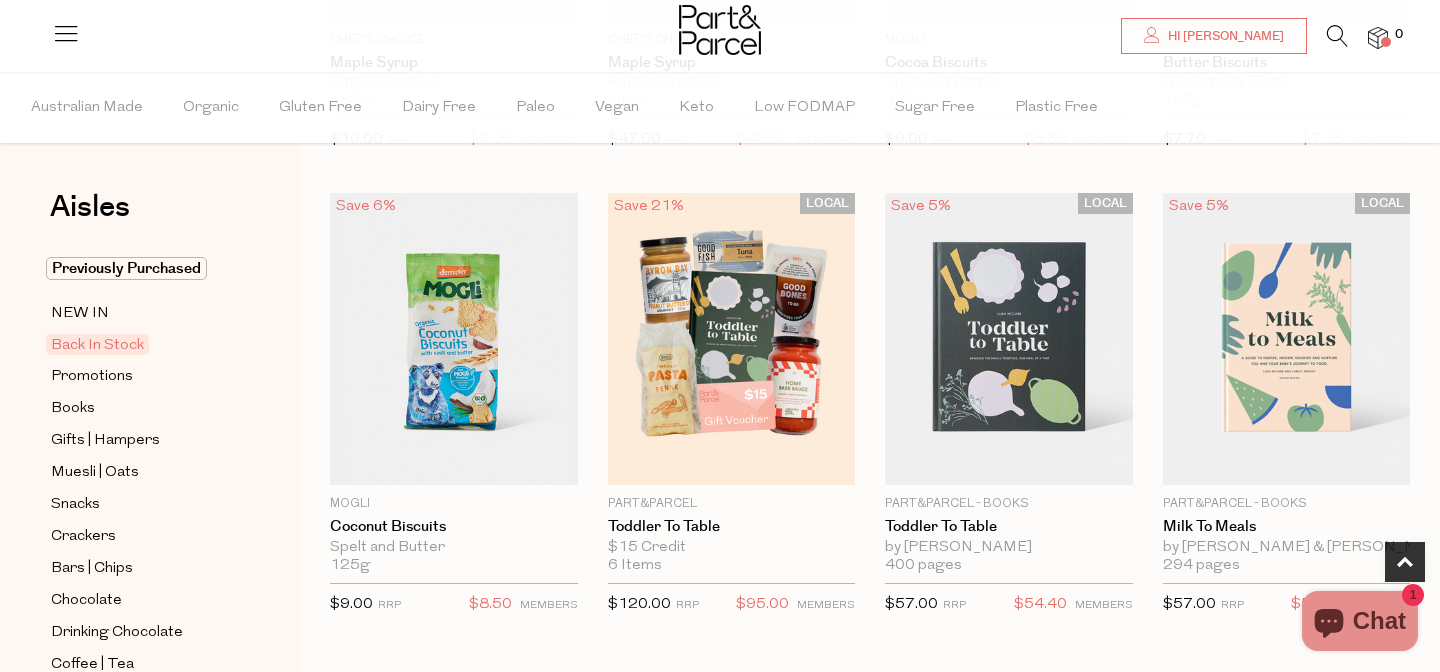 scroll, scrollTop: 1030, scrollLeft: 0, axis: vertical 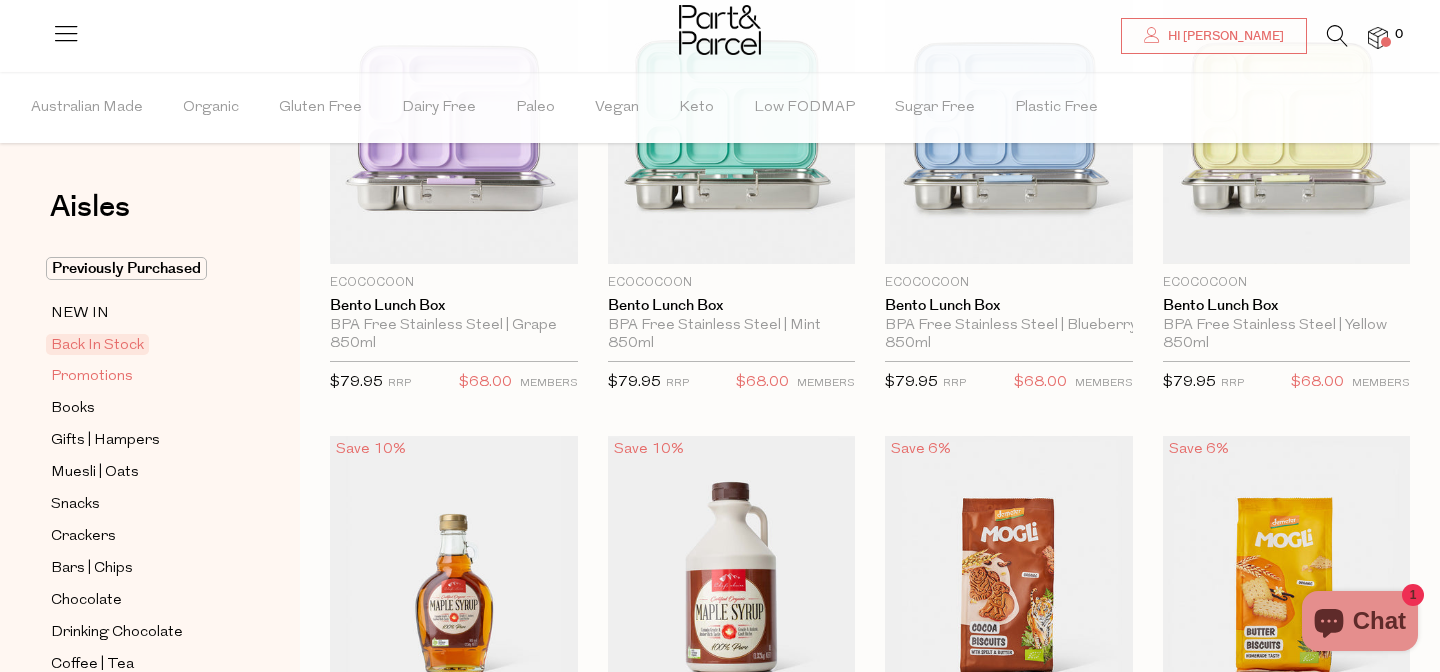 click on "Promotions" at bounding box center (92, 377) 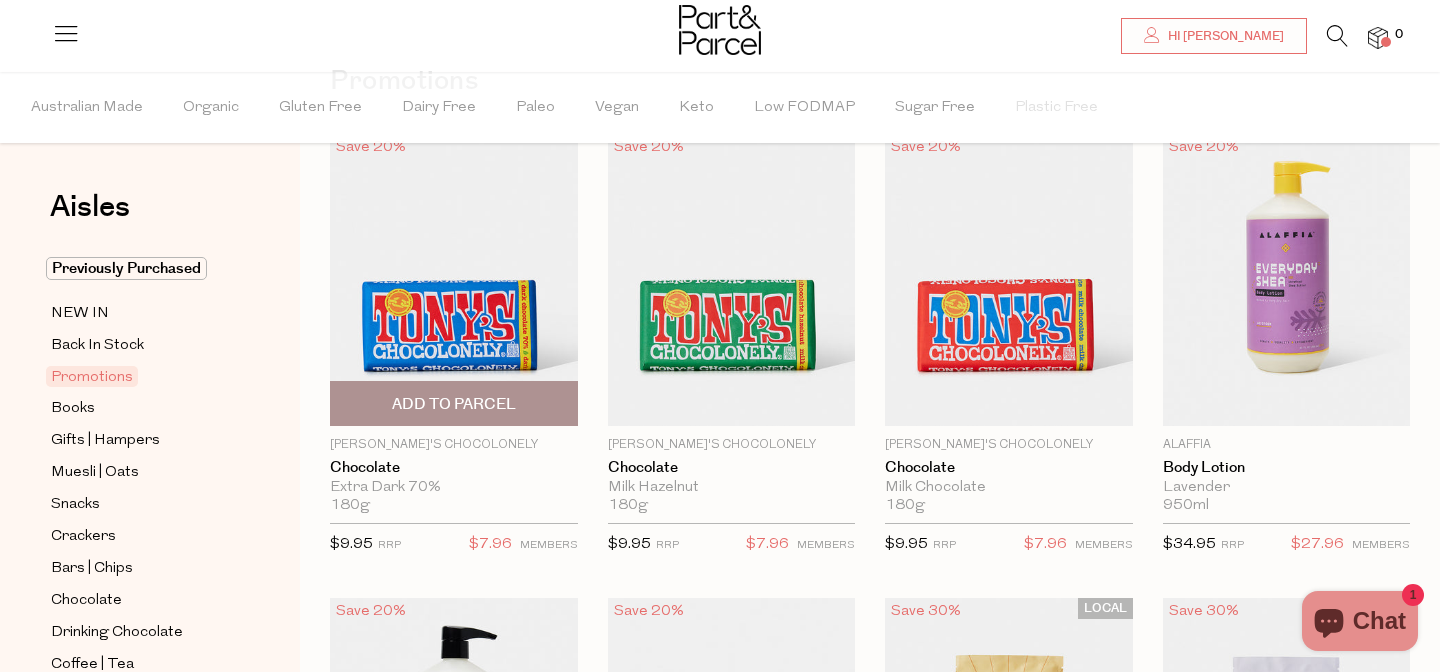scroll, scrollTop: 378, scrollLeft: 0, axis: vertical 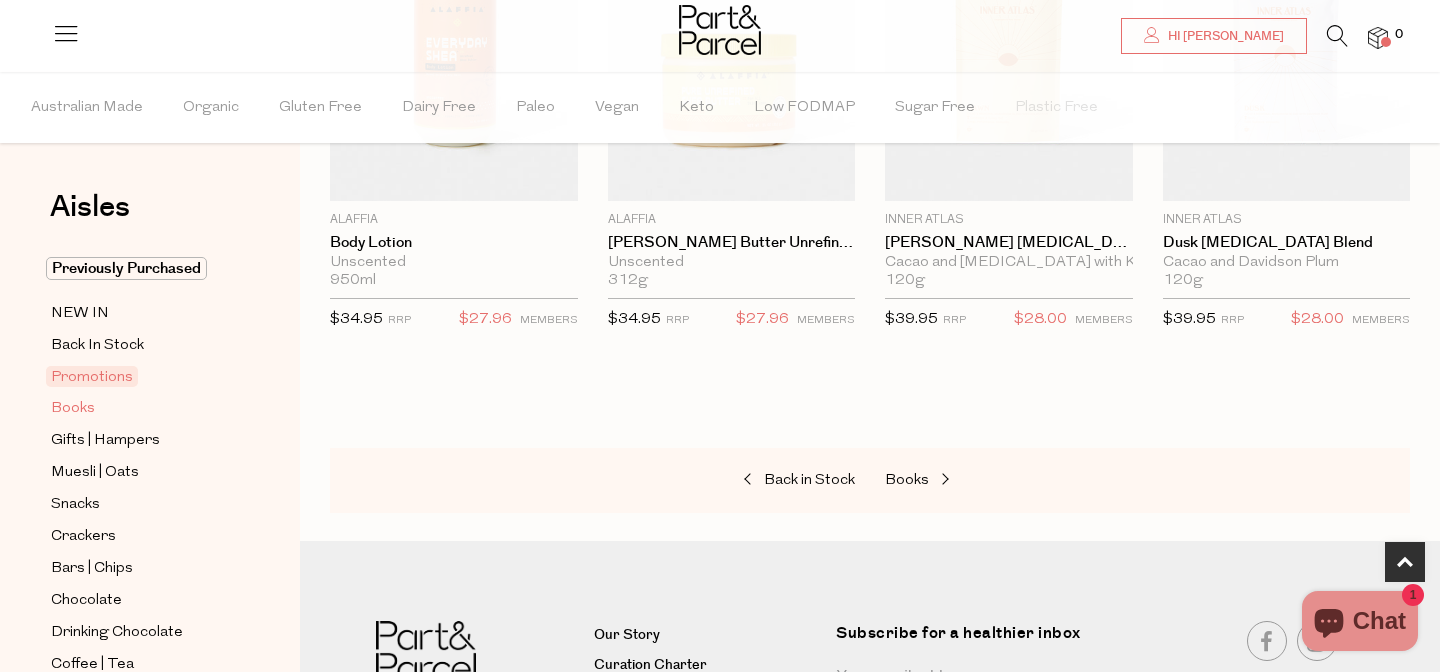 click on "Books" at bounding box center (73, 409) 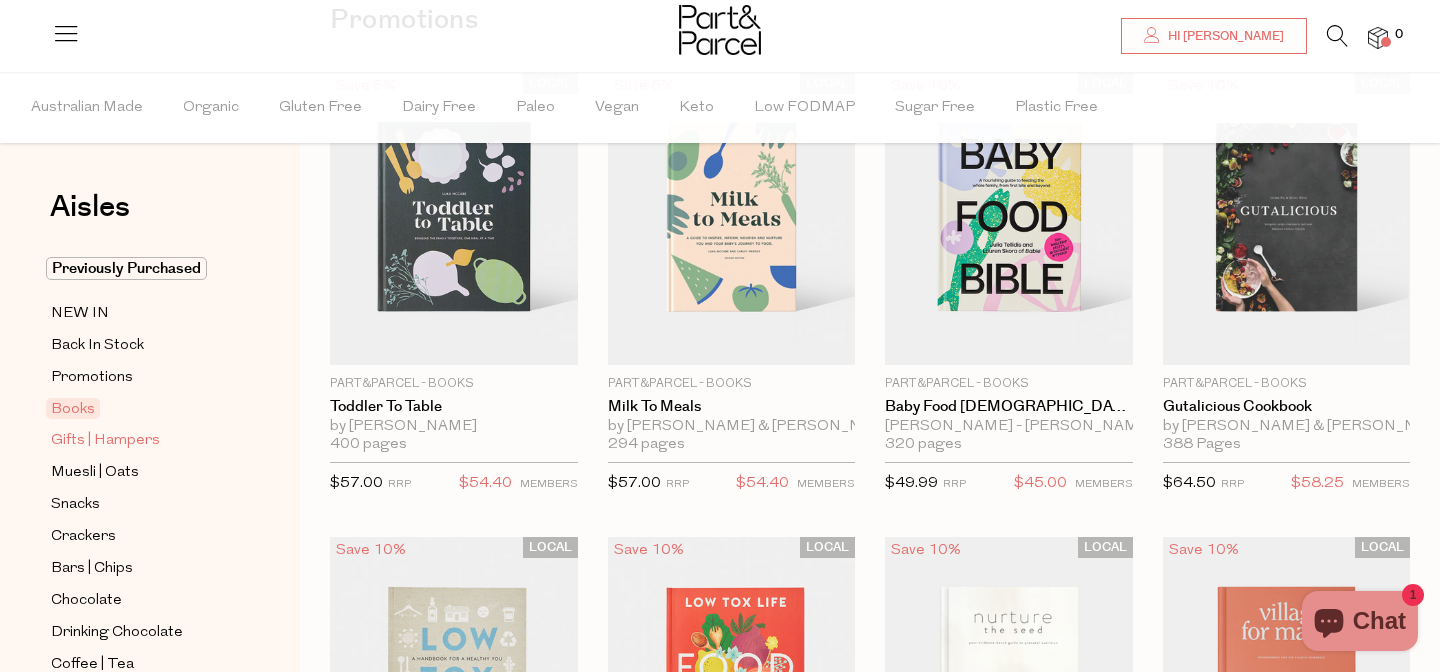 scroll, scrollTop: 0, scrollLeft: 0, axis: both 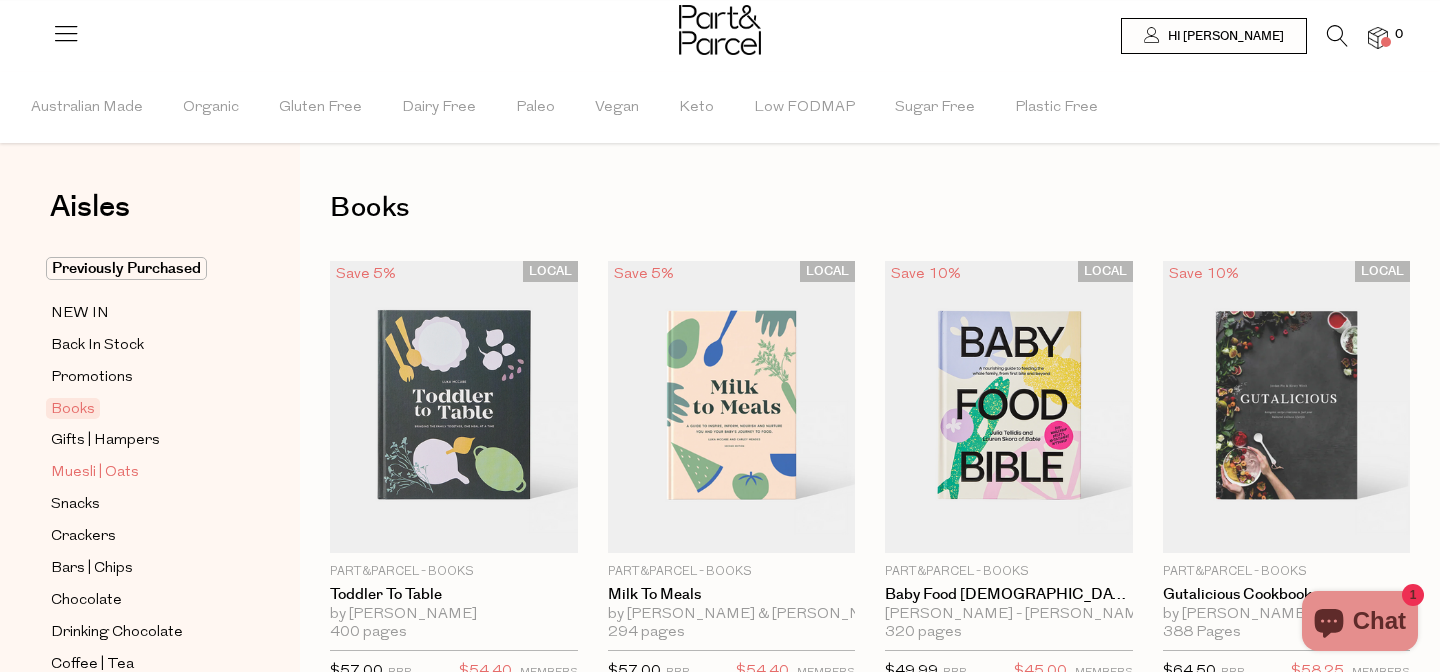 click on "Muesli | Oats" at bounding box center (95, 473) 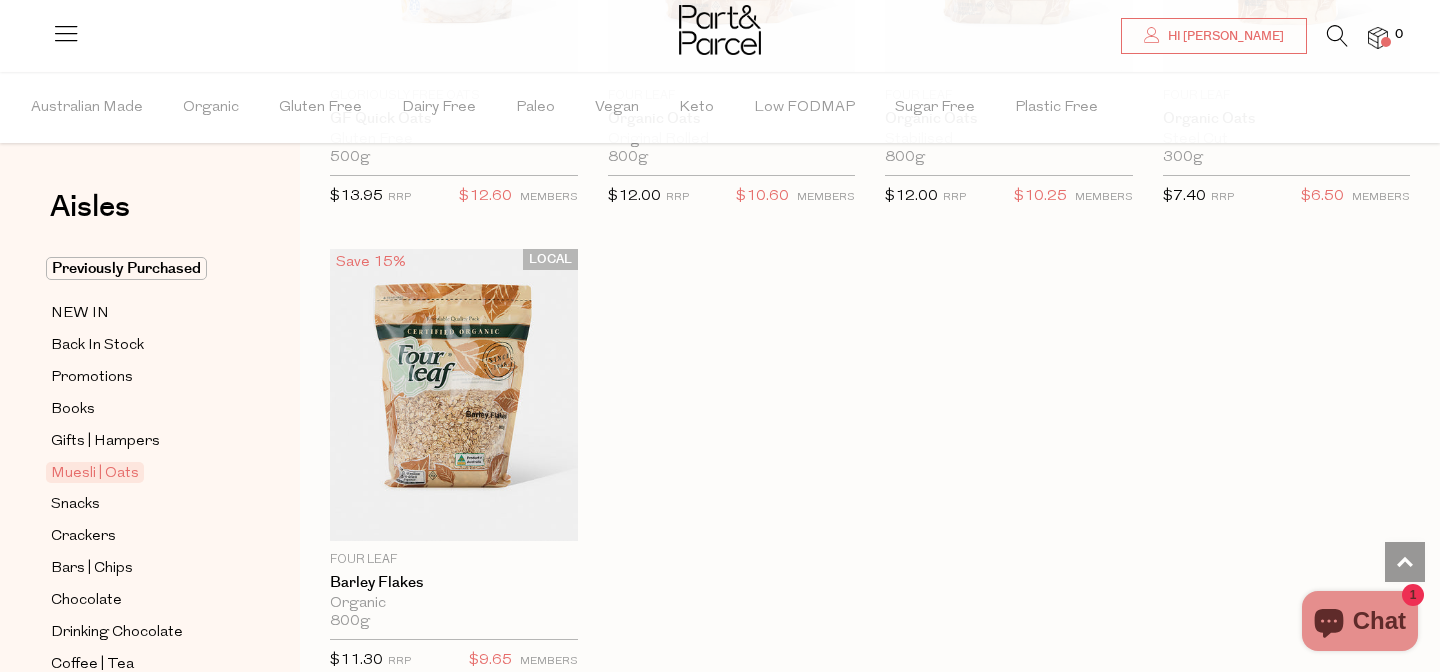 scroll, scrollTop: 4789, scrollLeft: 0, axis: vertical 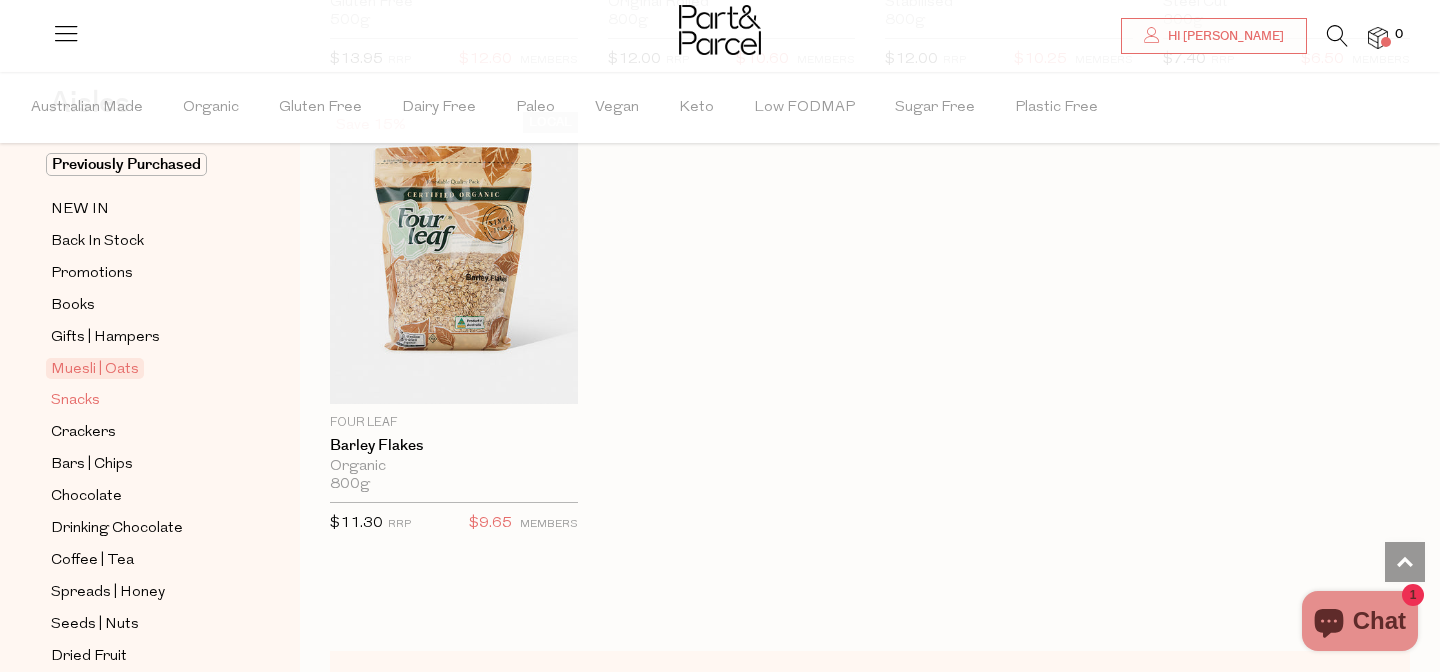 click on "Snacks" at bounding box center (75, 401) 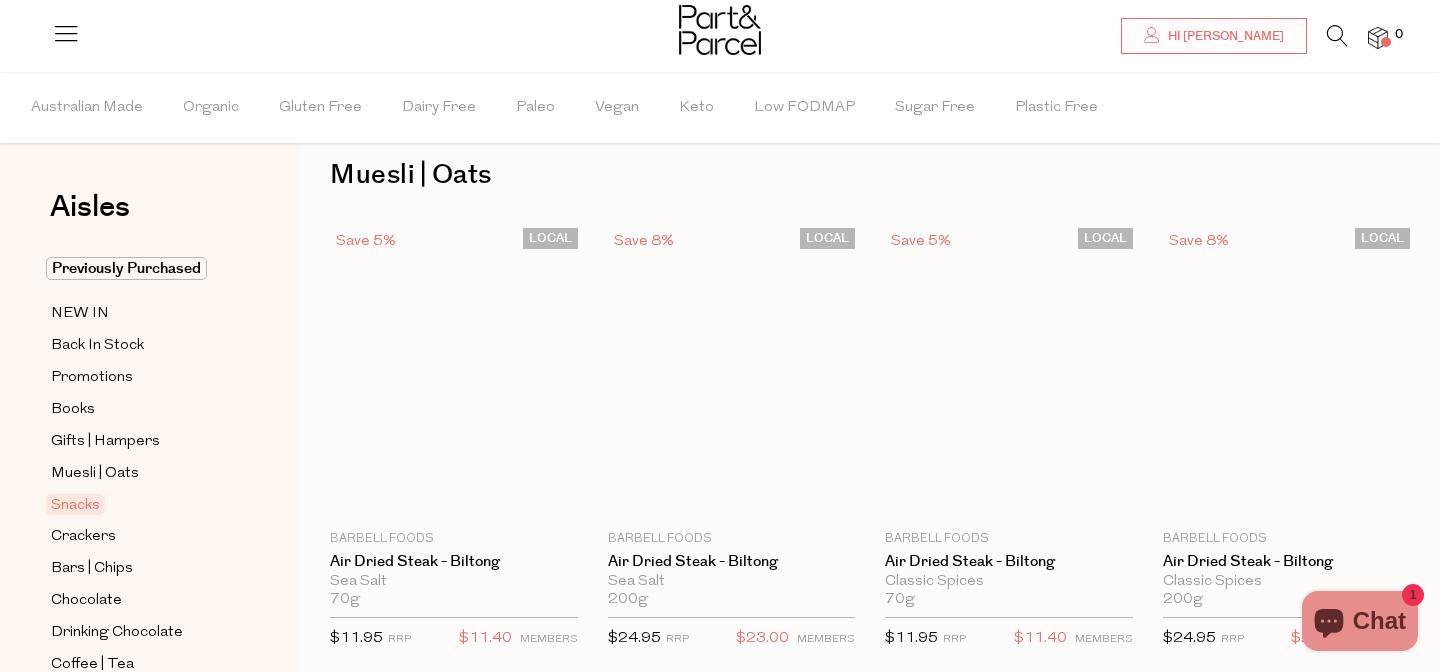 scroll, scrollTop: 0, scrollLeft: 0, axis: both 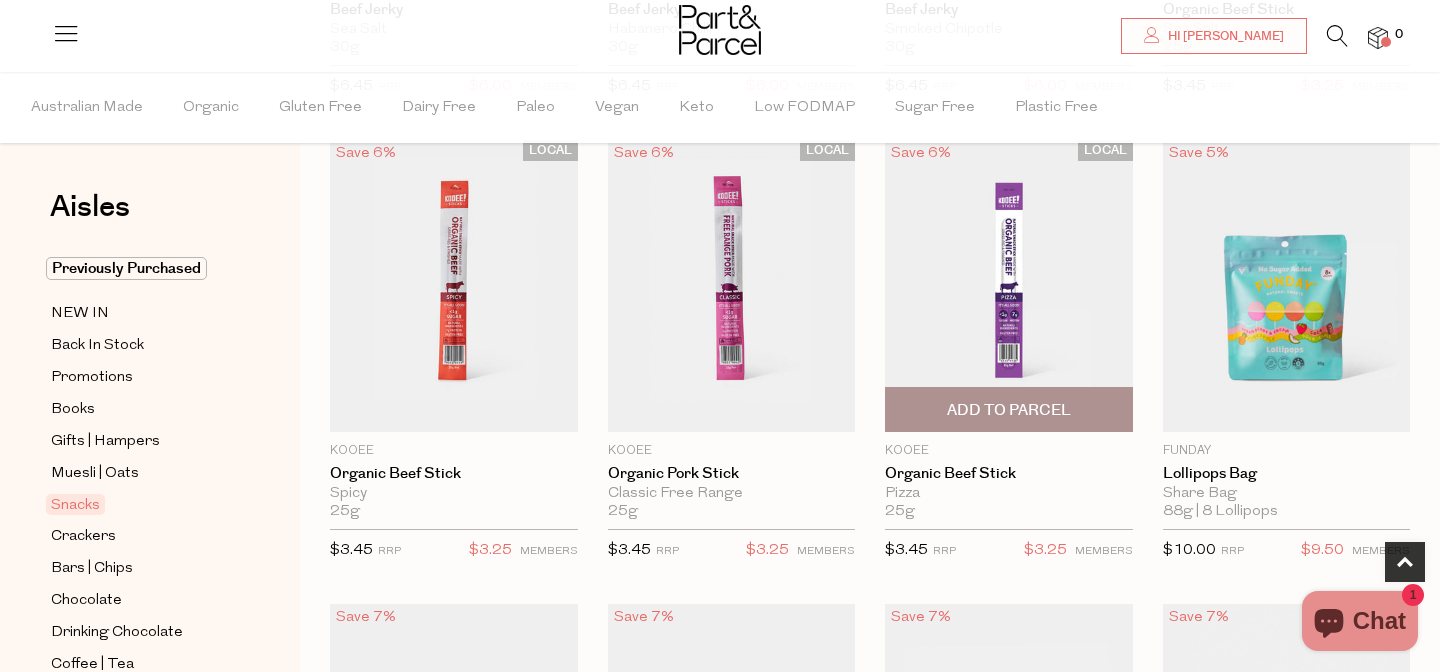 click on "Add To Parcel" at bounding box center (1009, 410) 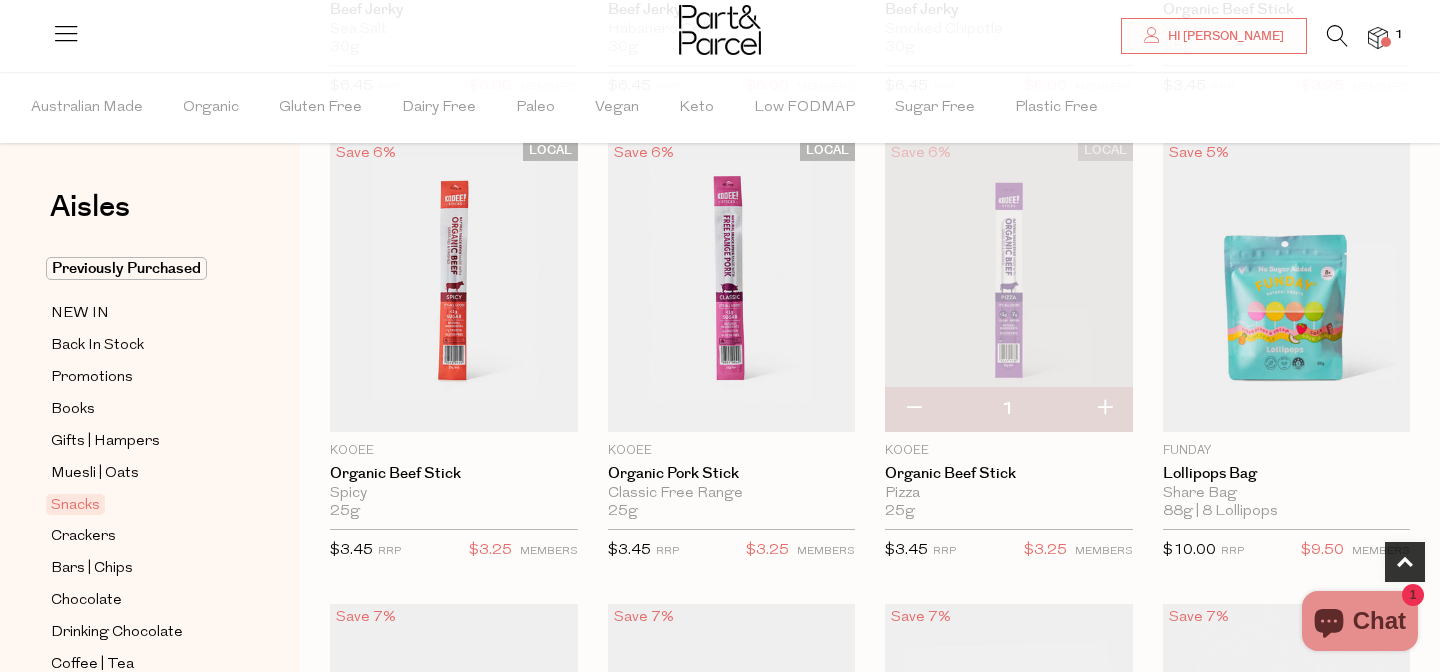 click at bounding box center [1104, 409] 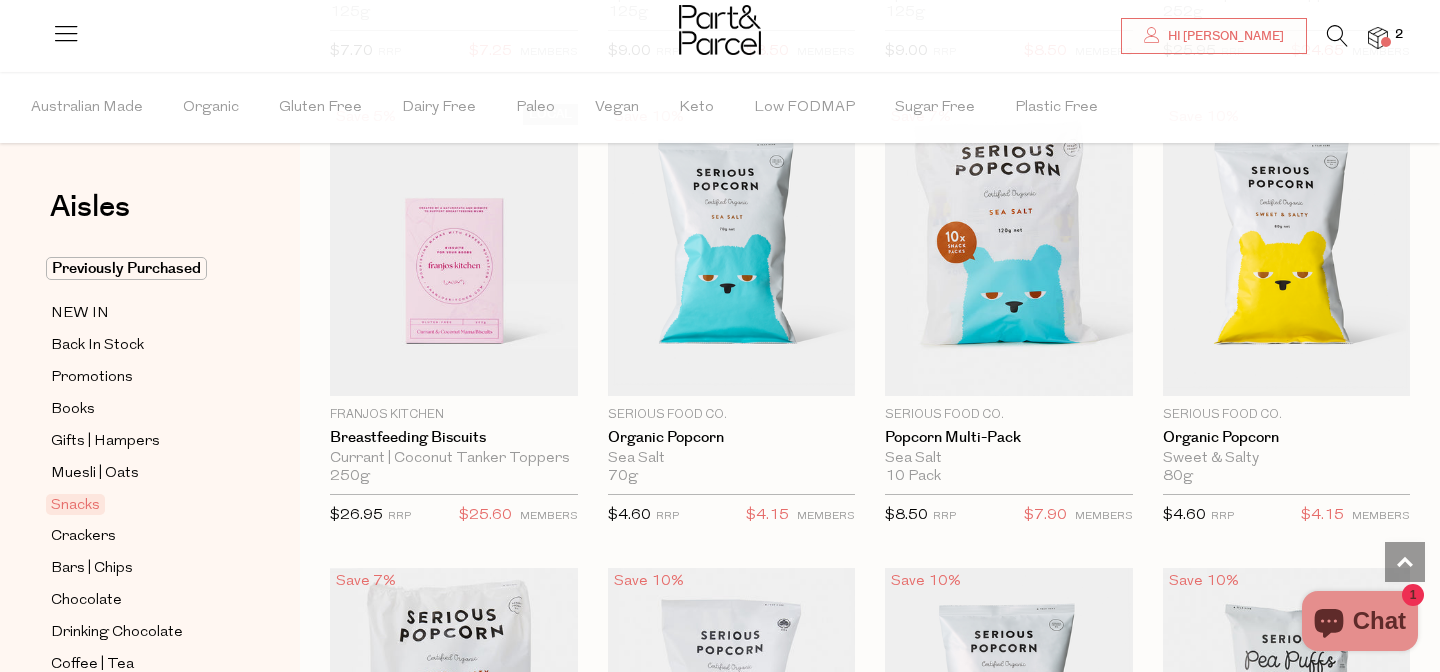 scroll, scrollTop: 5123, scrollLeft: 0, axis: vertical 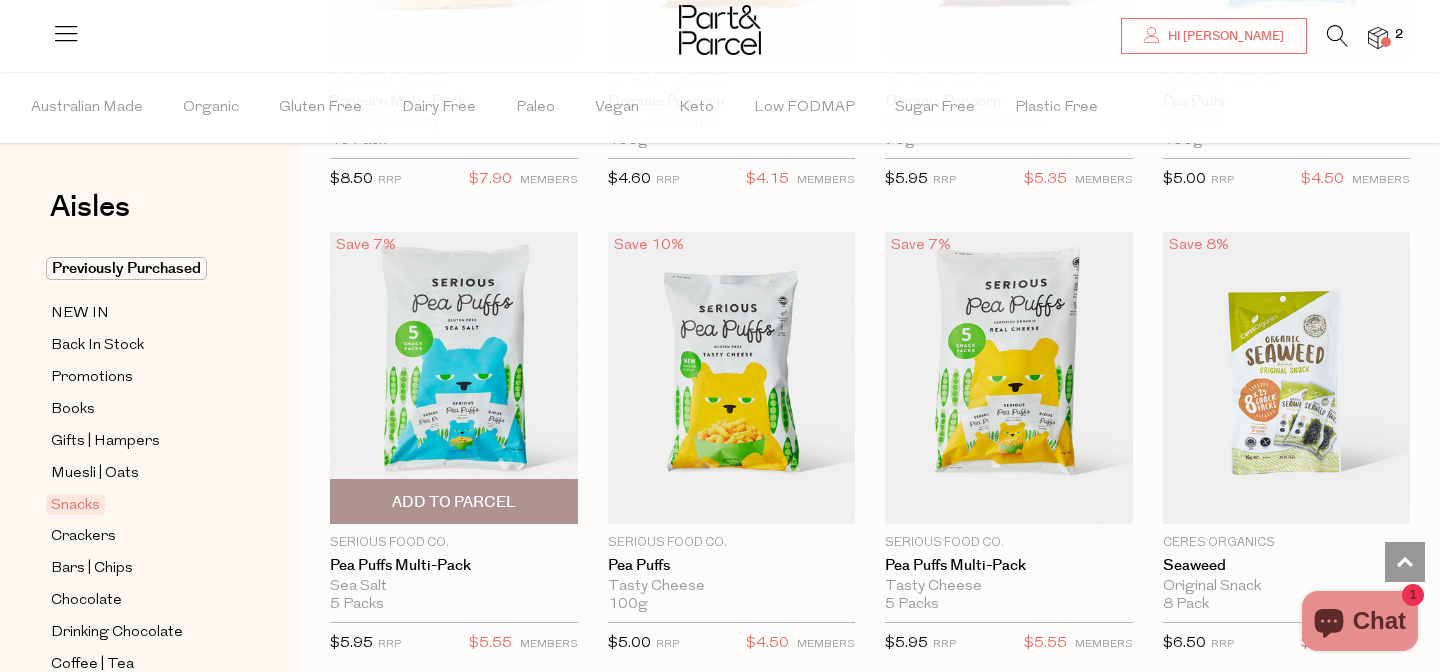 click on "Add To Parcel" at bounding box center (454, 502) 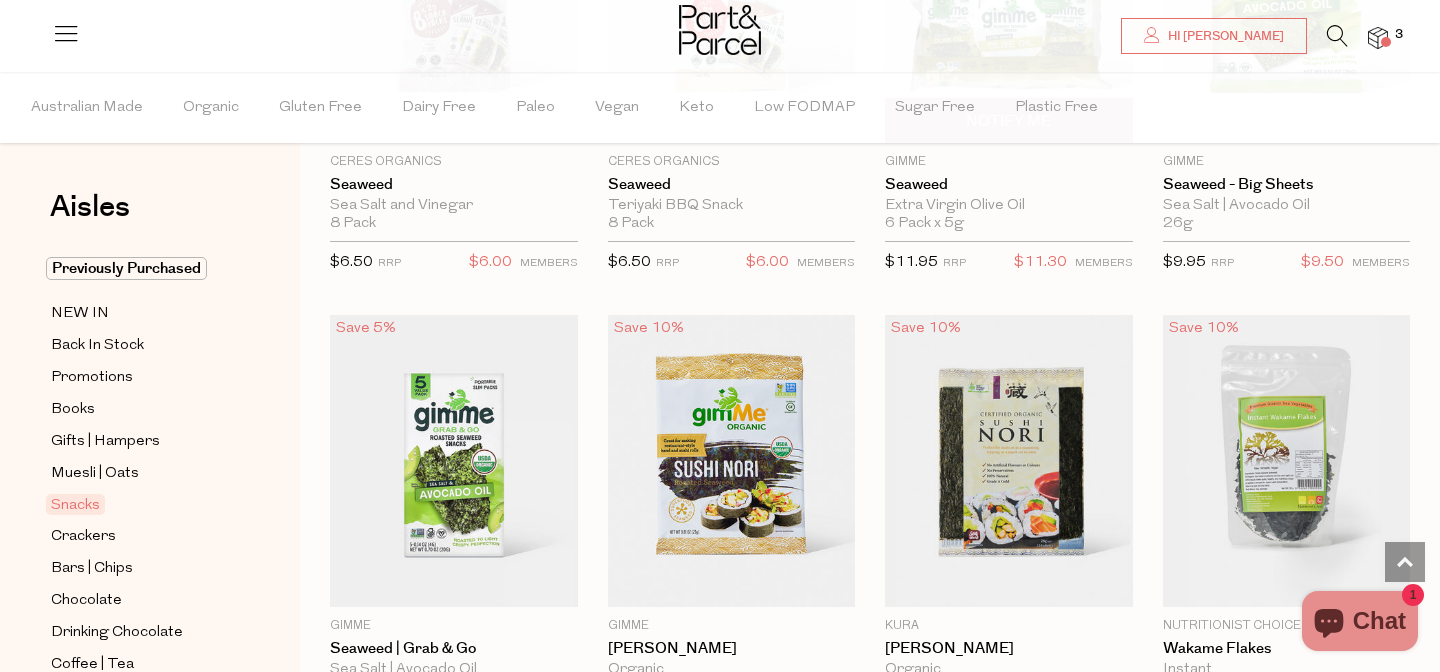 scroll, scrollTop: 6556, scrollLeft: 0, axis: vertical 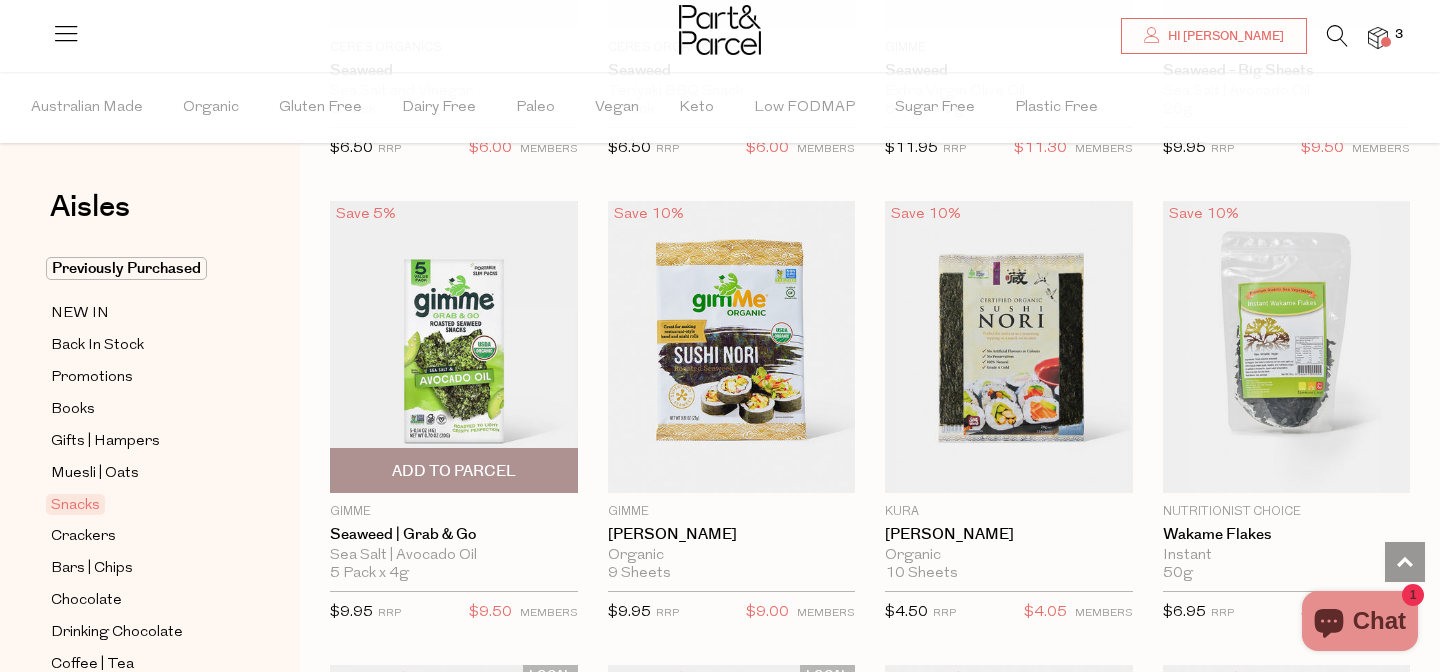 click on "Add To Parcel" at bounding box center [454, 471] 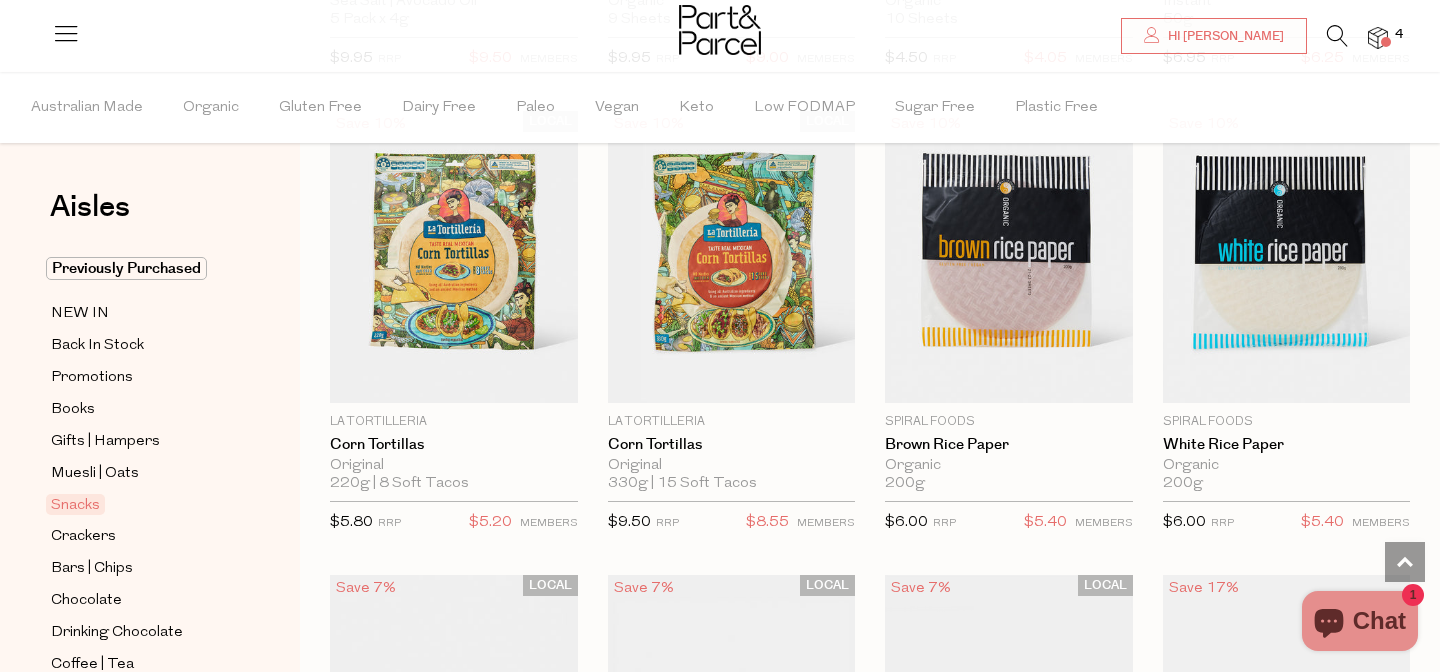scroll, scrollTop: 7067, scrollLeft: 0, axis: vertical 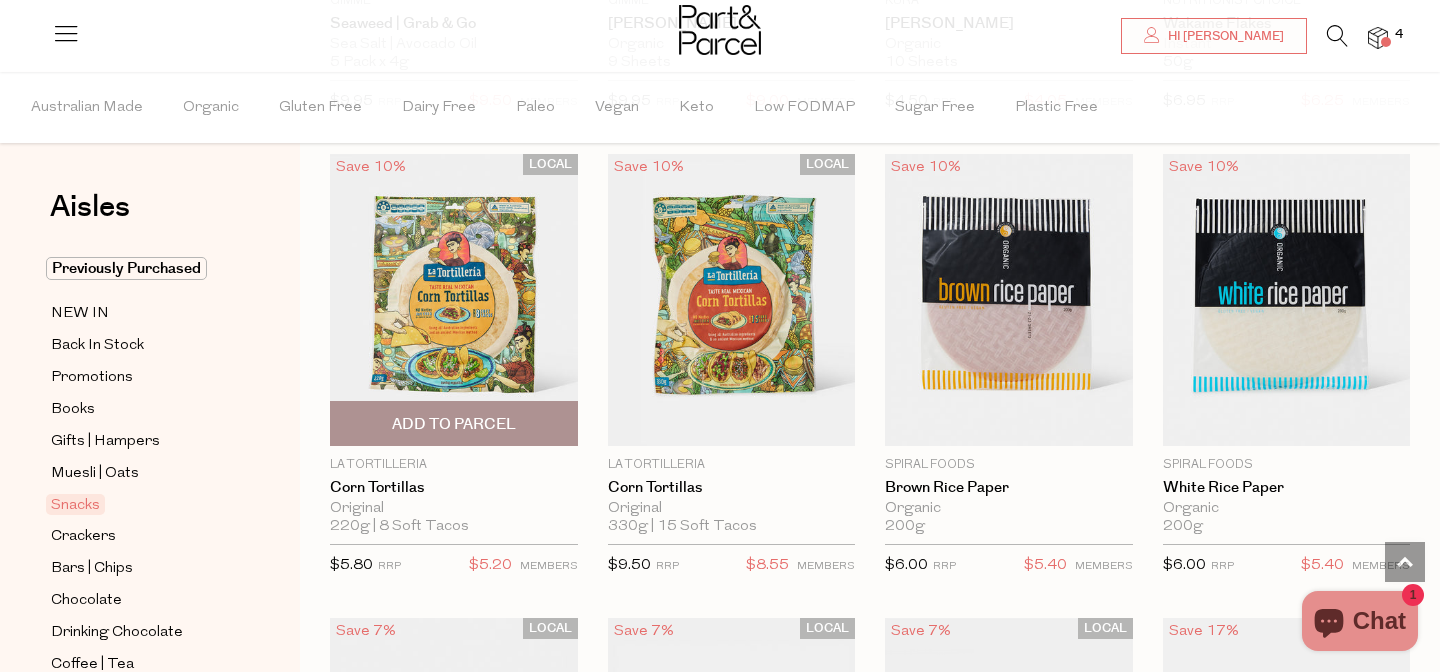 click on "Add To Parcel" at bounding box center [454, 424] 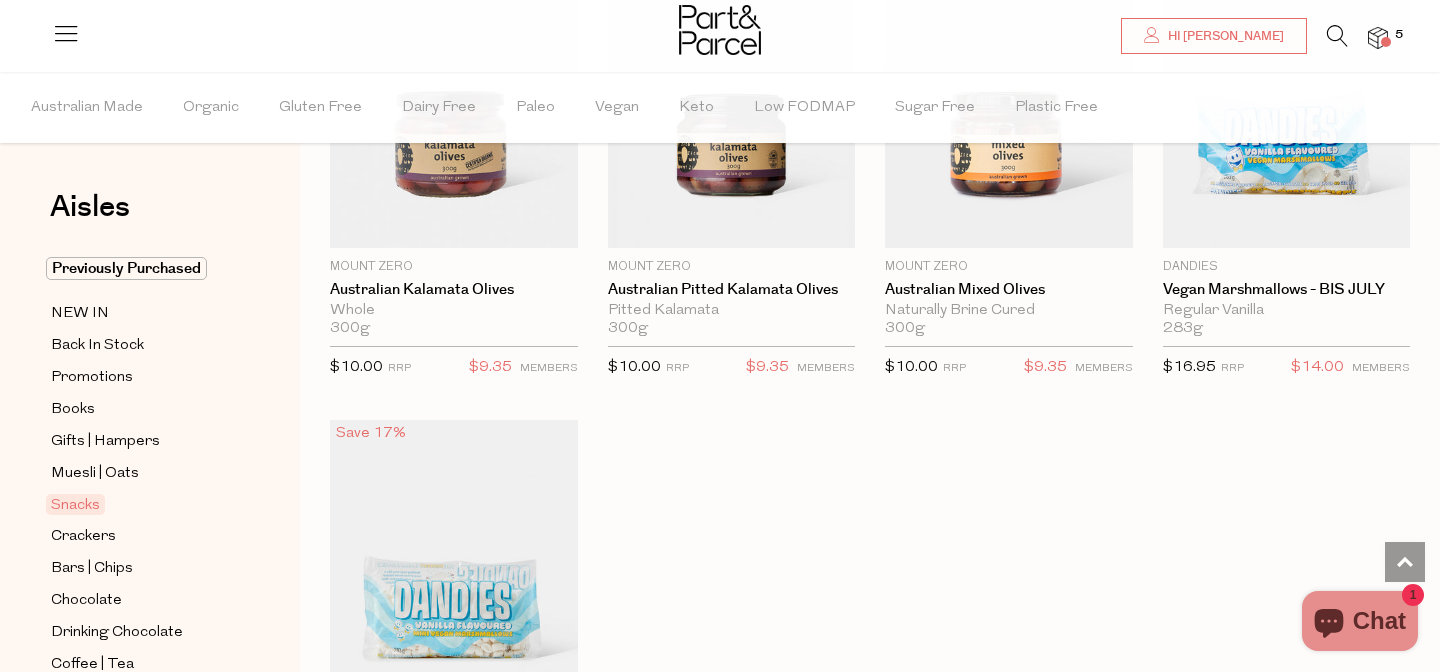 scroll, scrollTop: 8049, scrollLeft: 0, axis: vertical 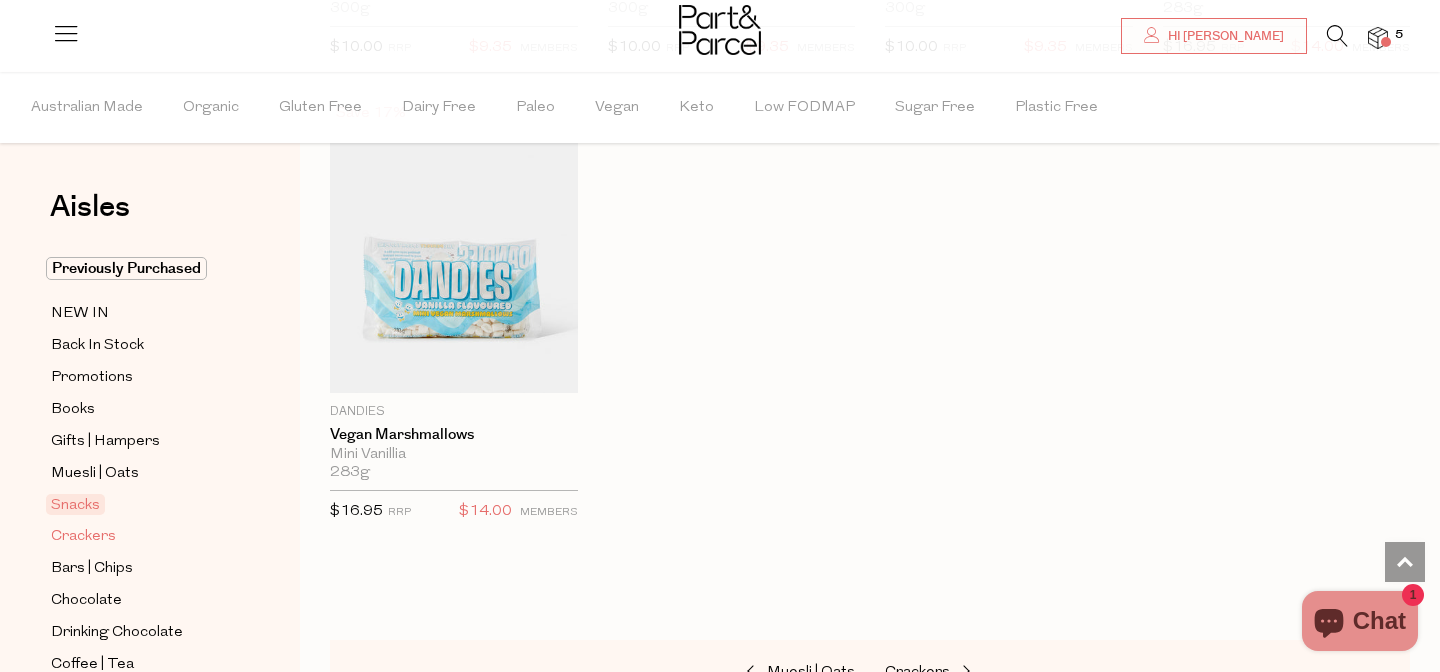 click on "Crackers" at bounding box center [83, 537] 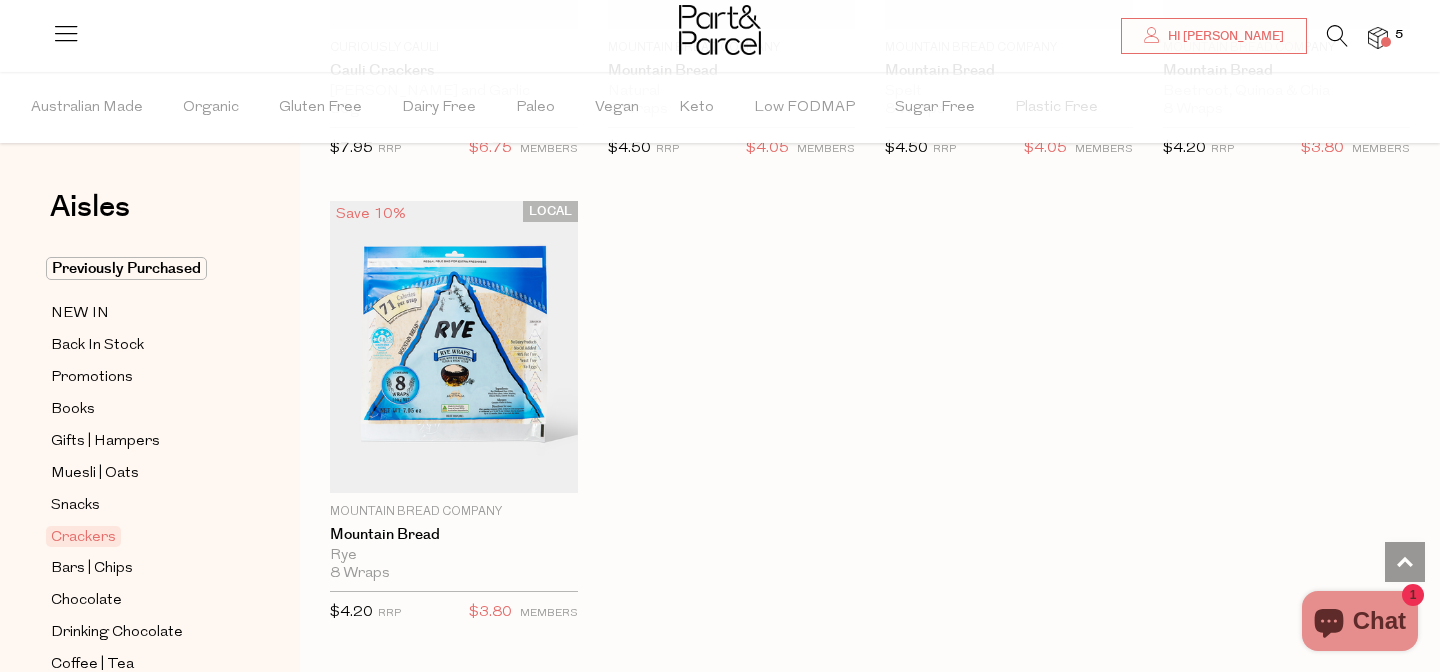 scroll, scrollTop: 4277, scrollLeft: 0, axis: vertical 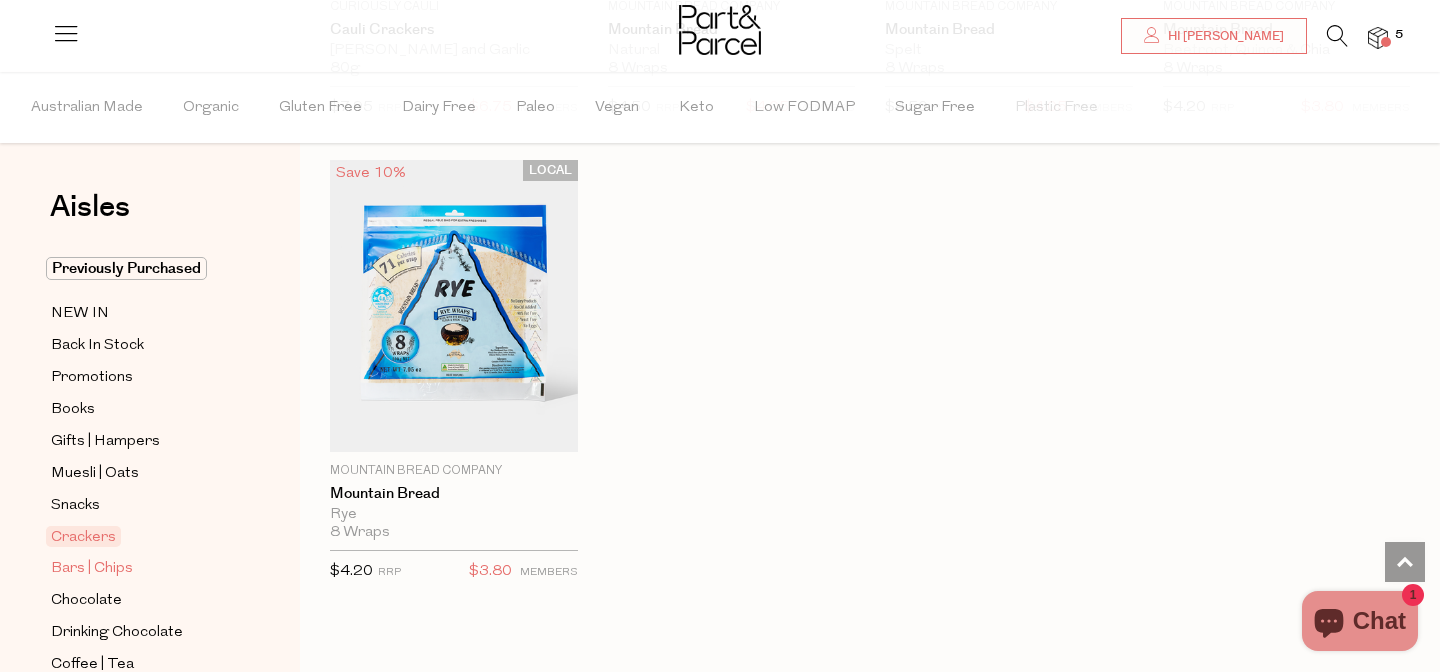 click on "Bars | Chips" at bounding box center (92, 569) 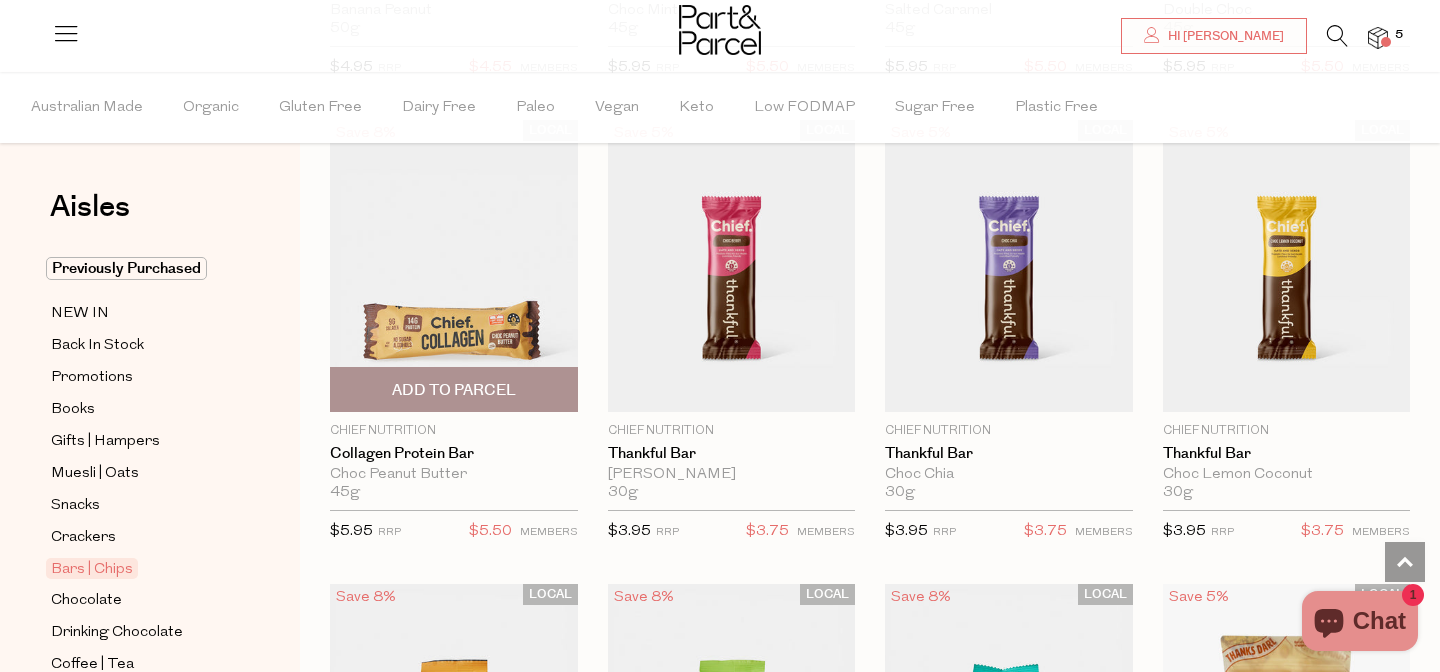 scroll, scrollTop: 2015, scrollLeft: 0, axis: vertical 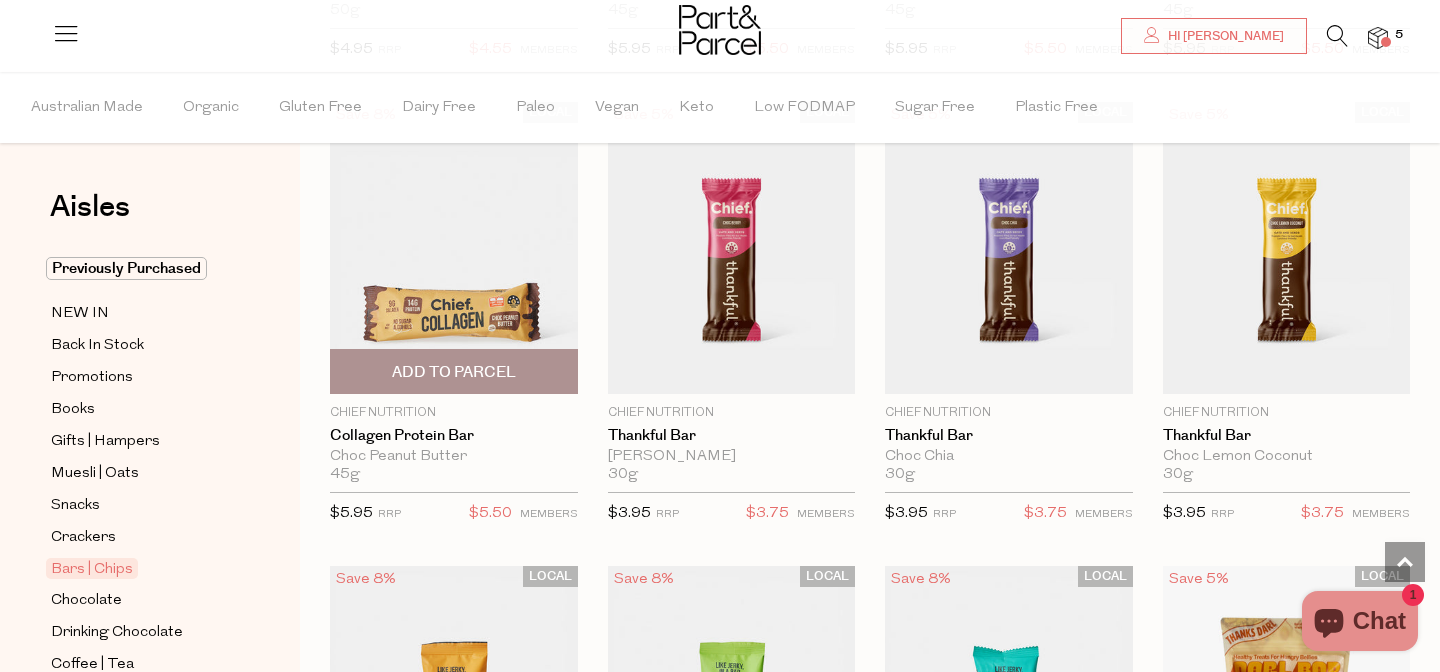 click on "Add To Parcel" at bounding box center (454, 372) 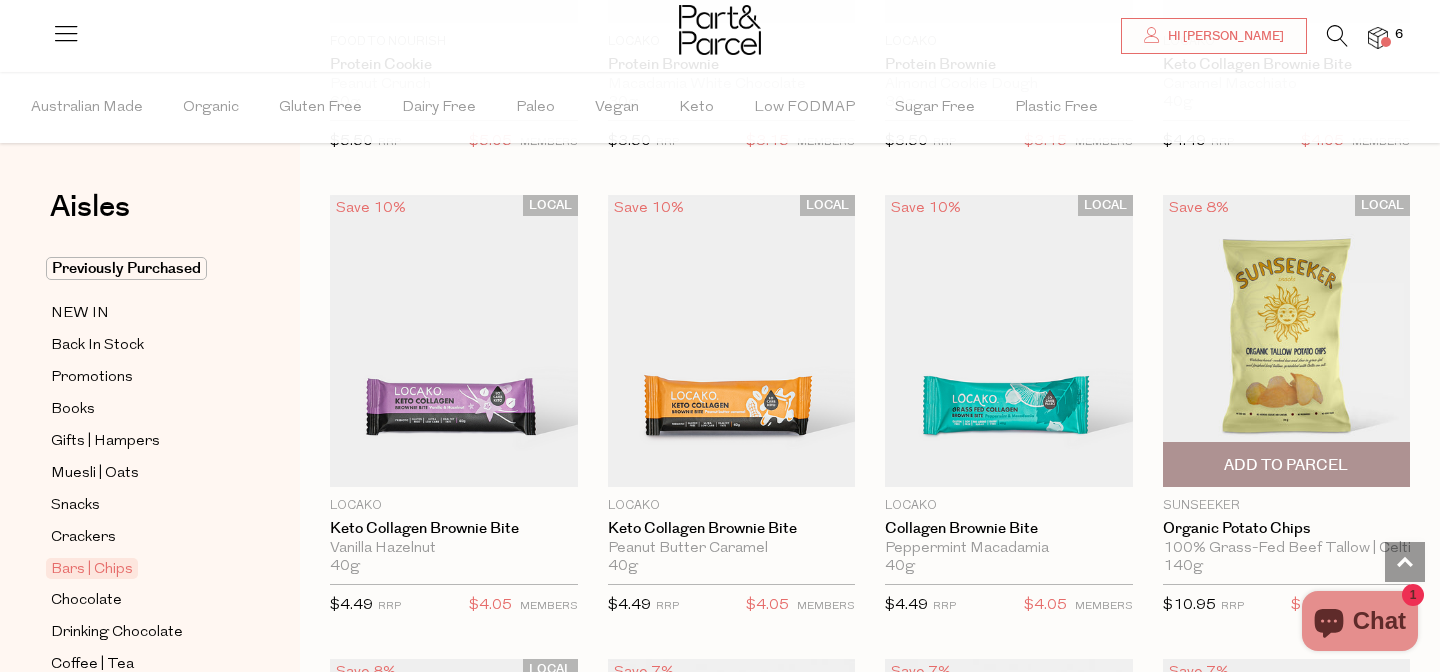 scroll, scrollTop: 6110, scrollLeft: 0, axis: vertical 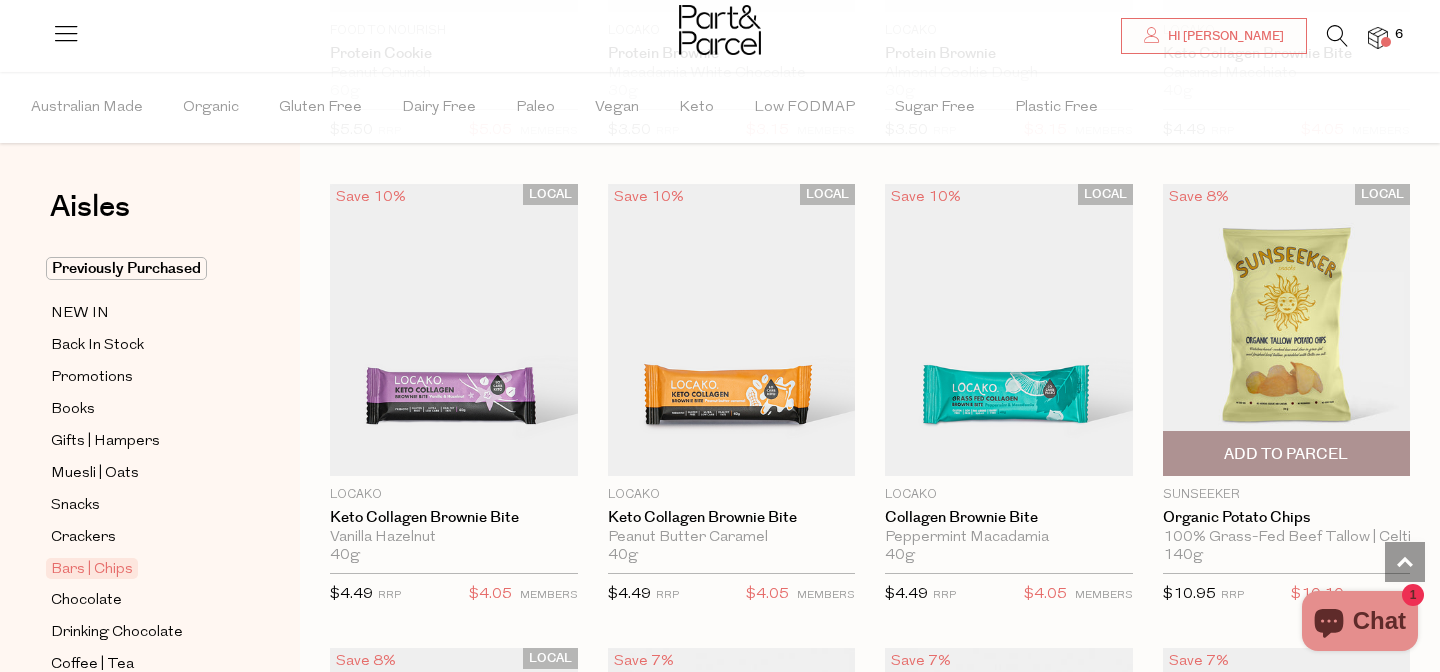 click on "Add To Parcel" at bounding box center (1286, 454) 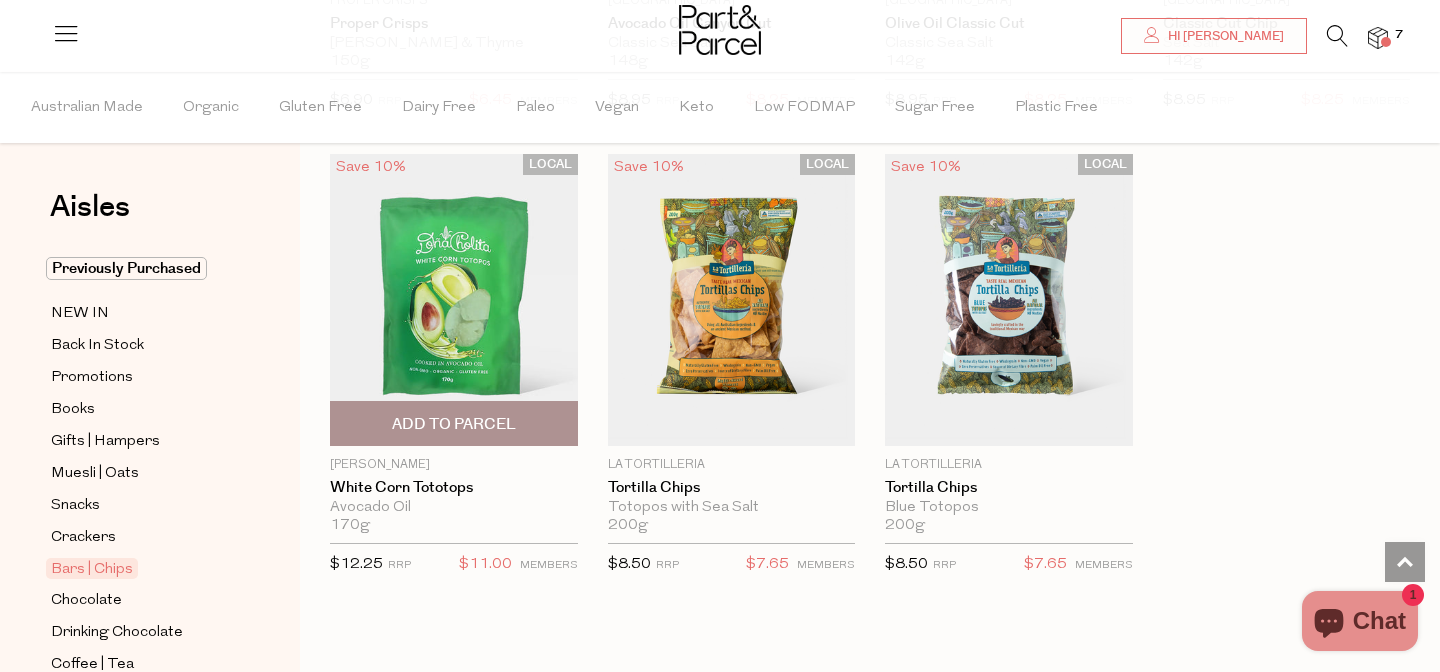 scroll, scrollTop: 7995, scrollLeft: 0, axis: vertical 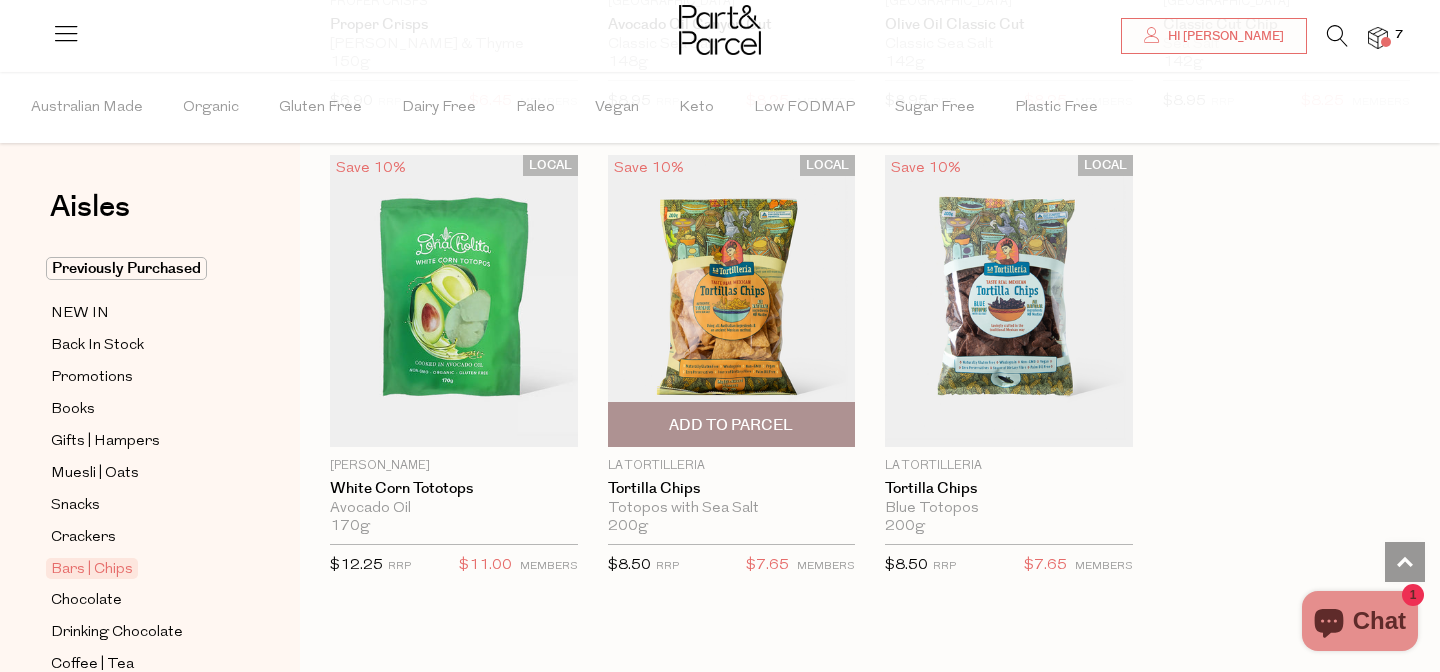click on "Add To Parcel" at bounding box center [731, 425] 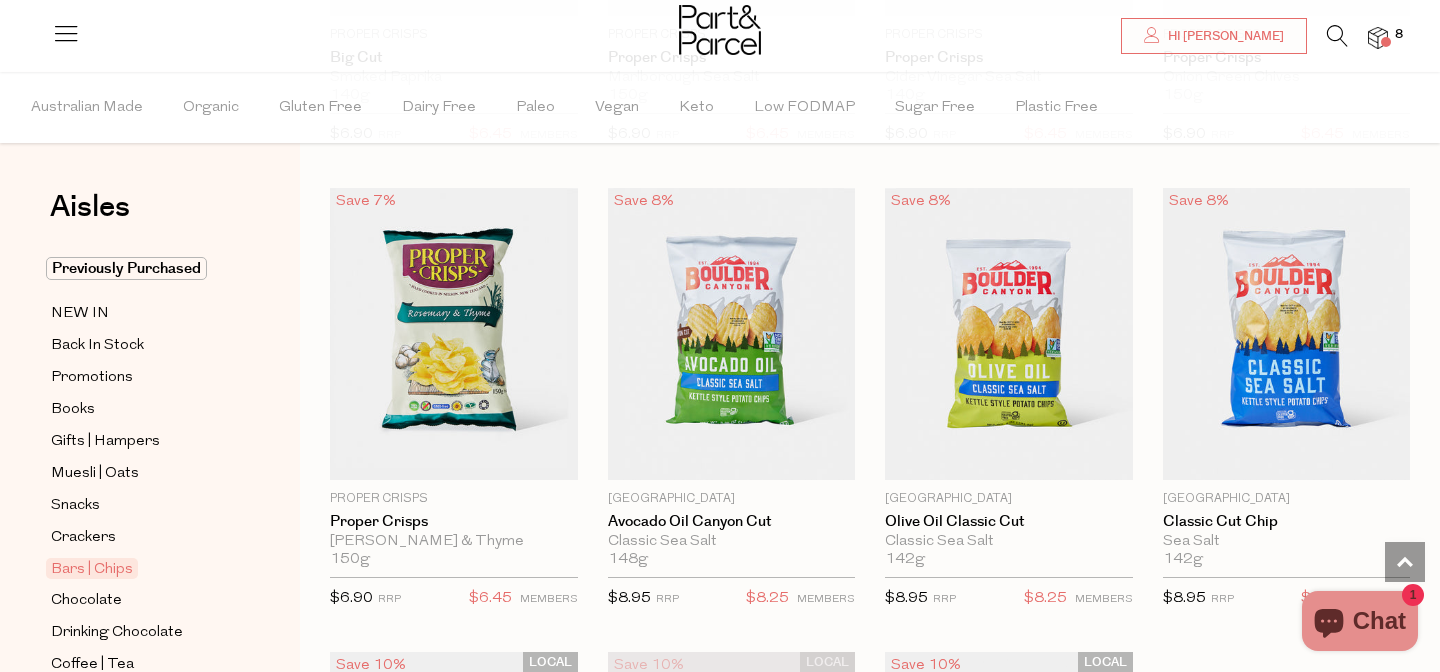 scroll, scrollTop: 7506, scrollLeft: 0, axis: vertical 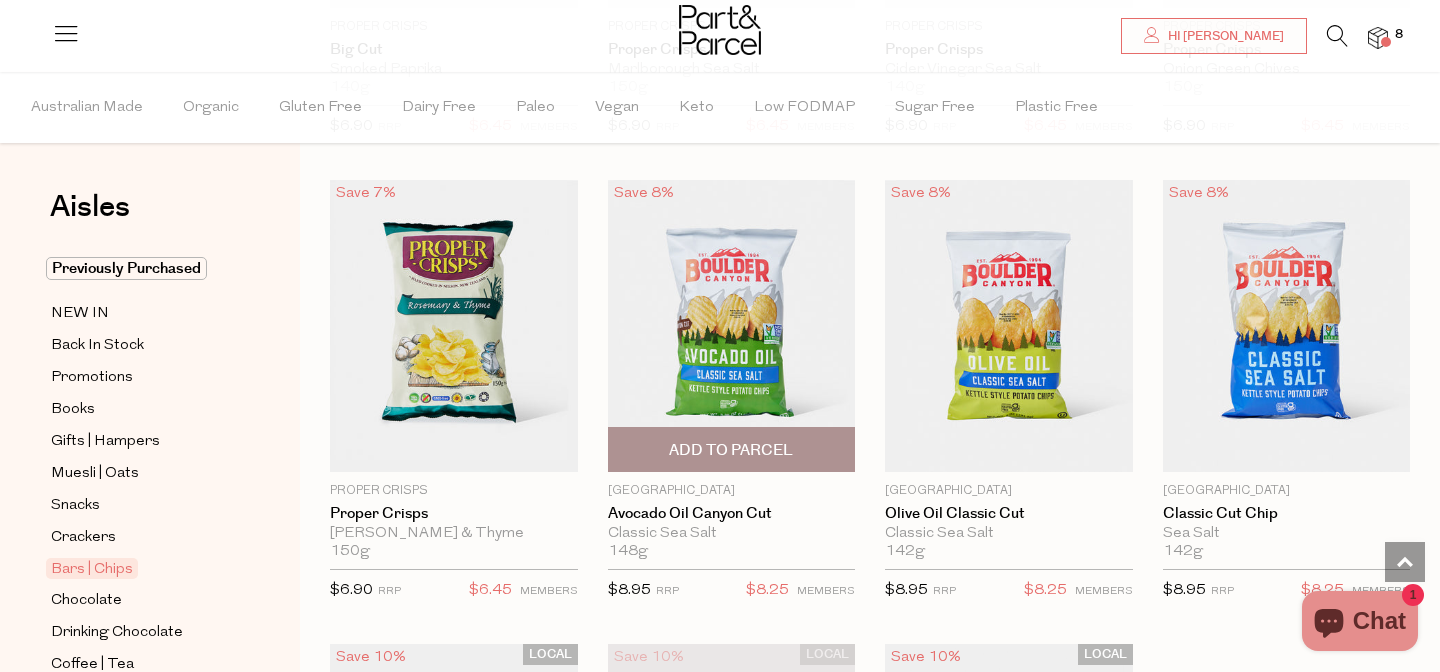 click on "Add To Parcel" at bounding box center [731, 450] 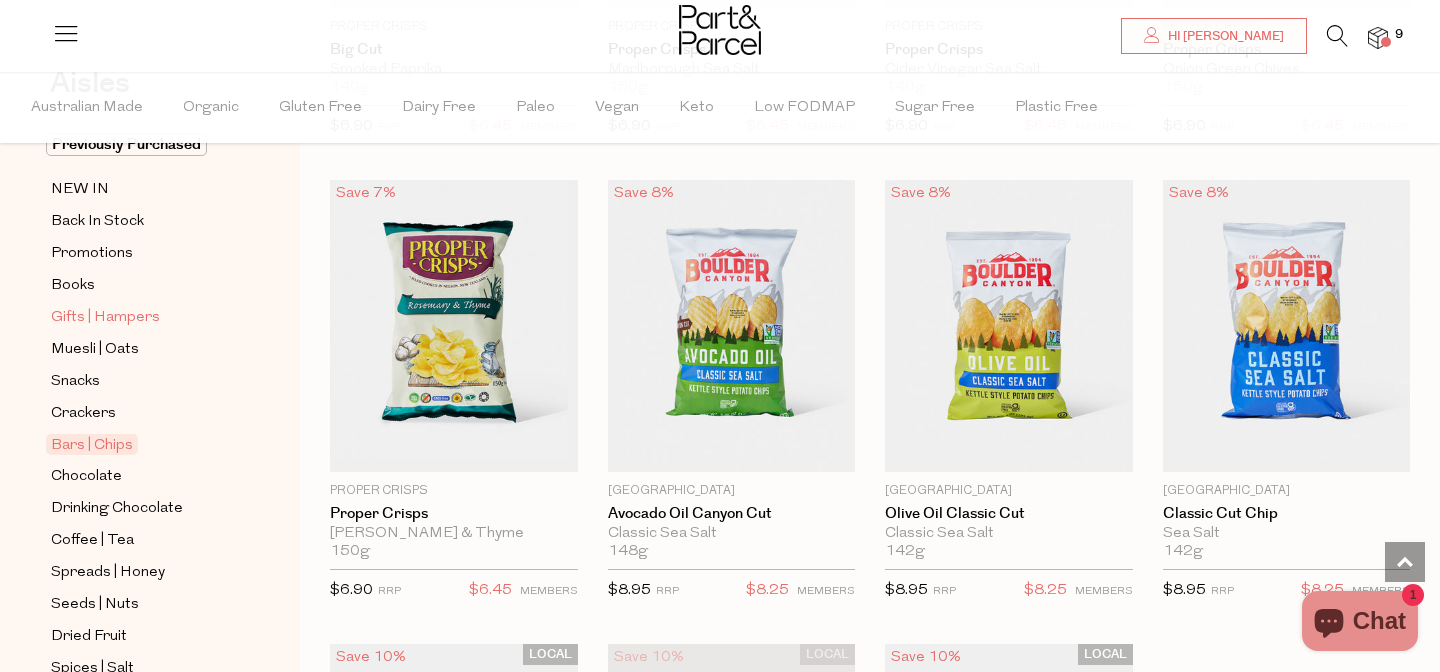 scroll, scrollTop: 176, scrollLeft: 0, axis: vertical 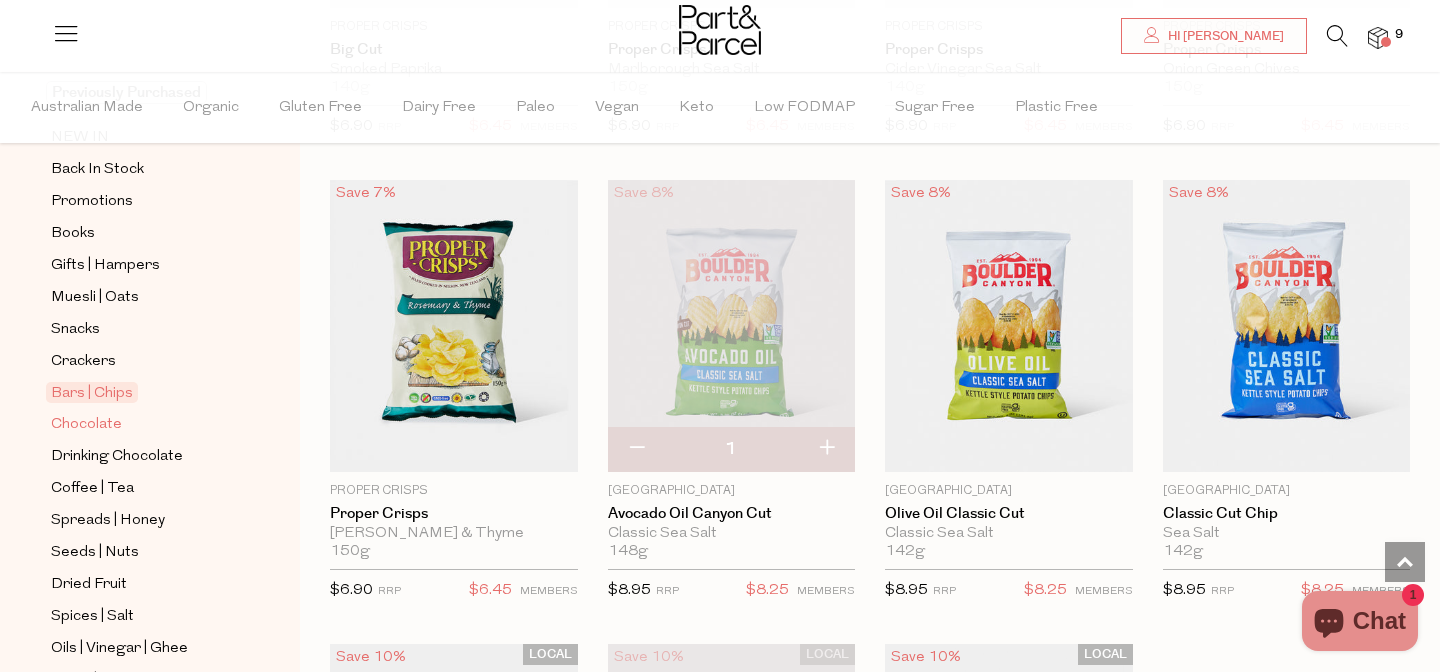 click on "Chocolate" at bounding box center [86, 425] 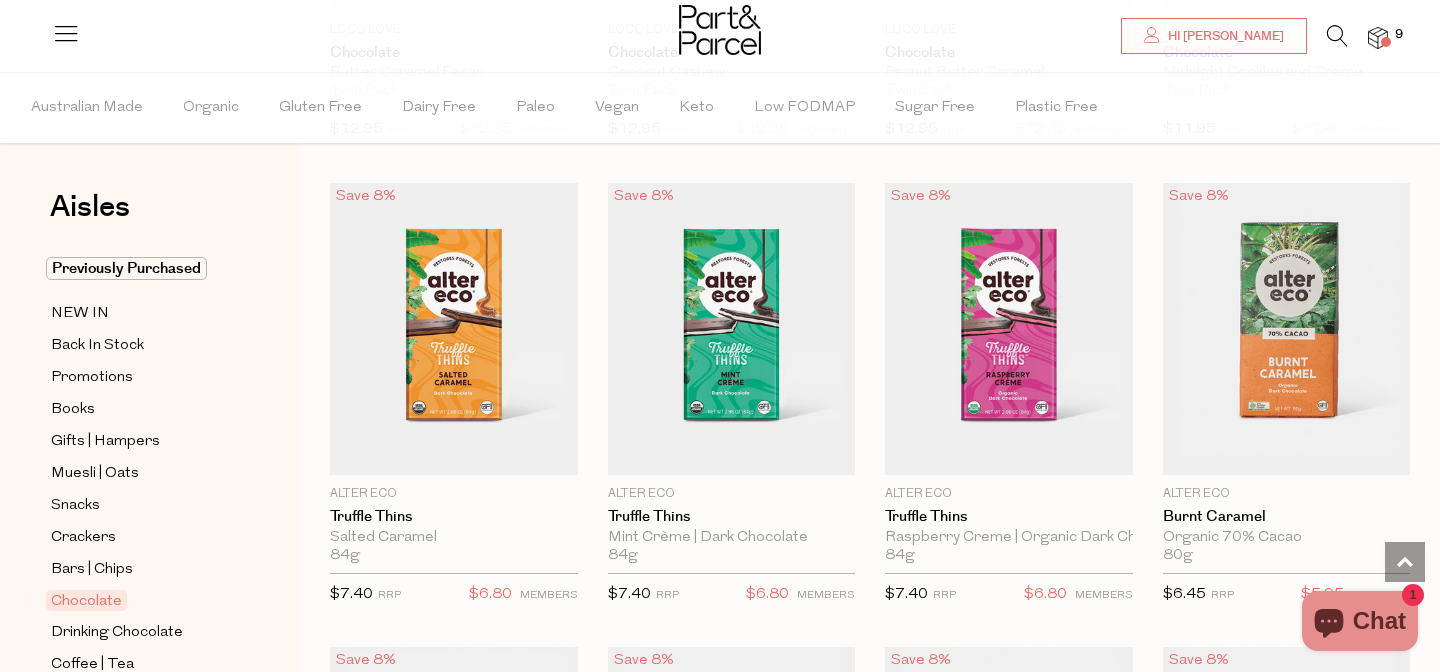 scroll, scrollTop: 1473, scrollLeft: 0, axis: vertical 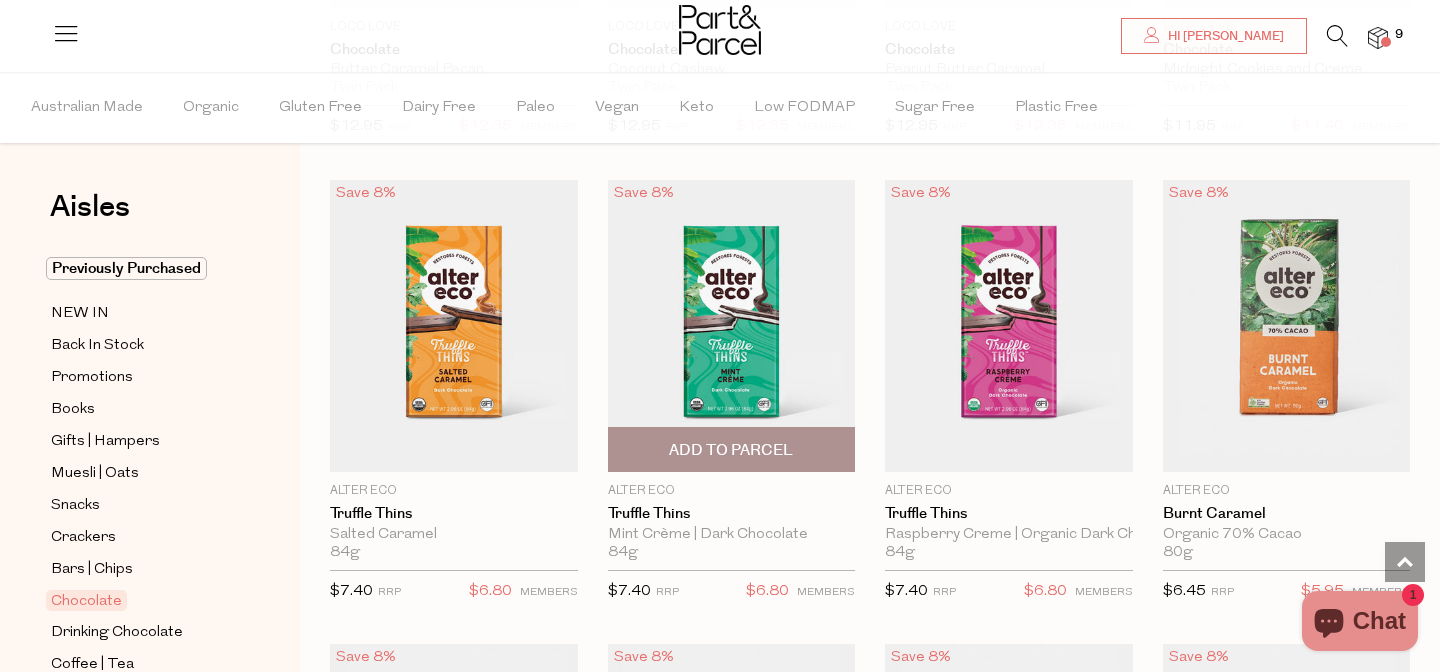 click on "Add To Parcel" at bounding box center (731, 450) 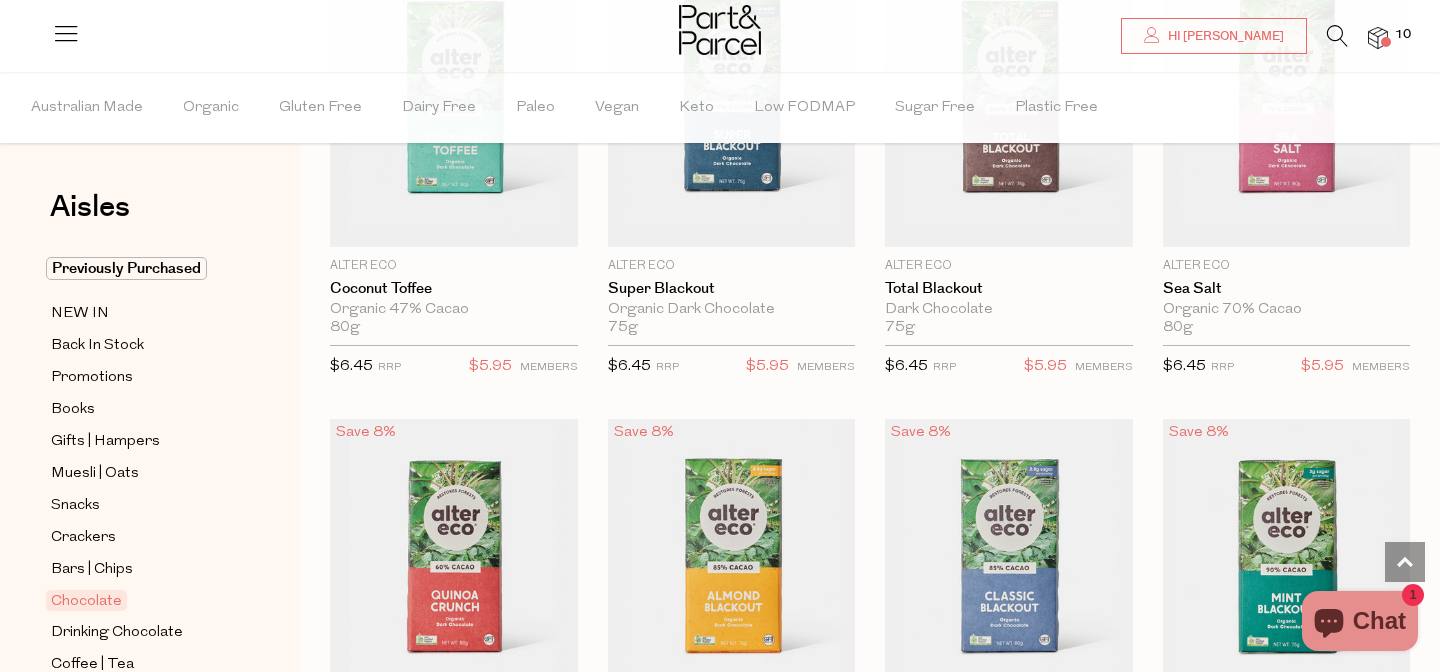 scroll, scrollTop: 2326, scrollLeft: 0, axis: vertical 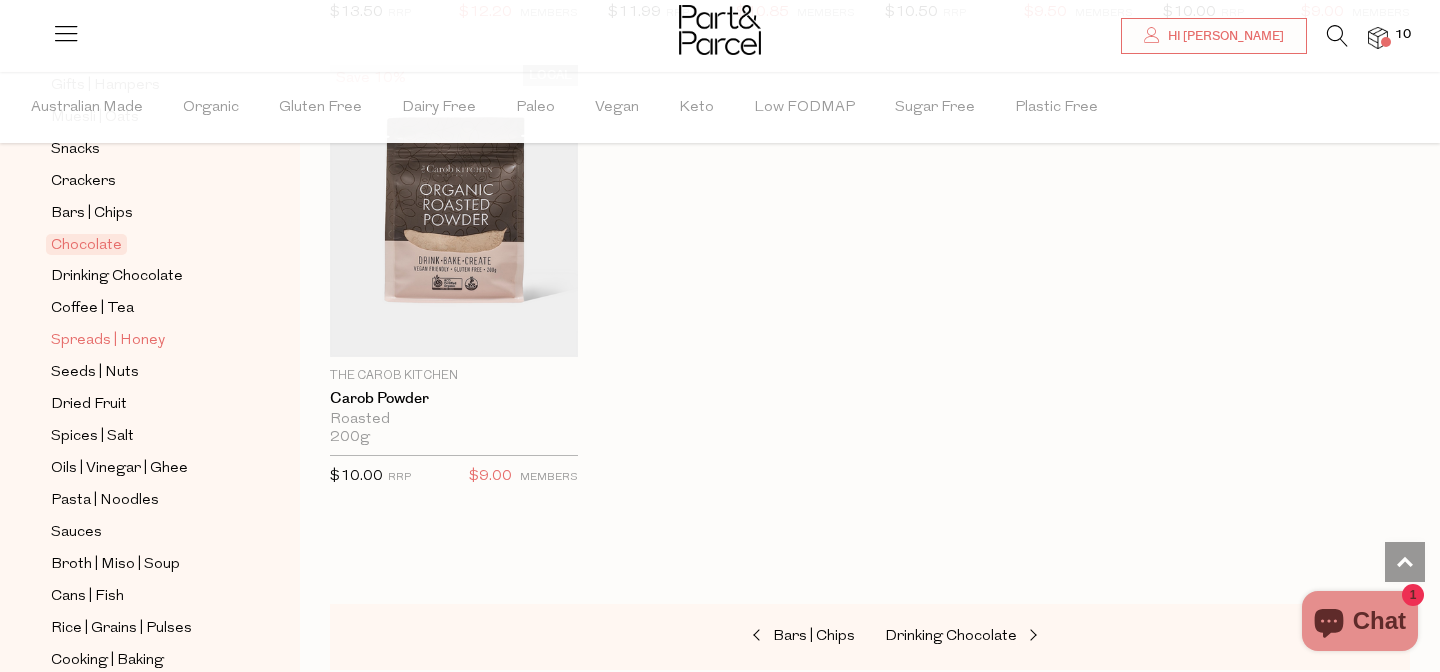click on "Spreads | Honey" at bounding box center (108, 341) 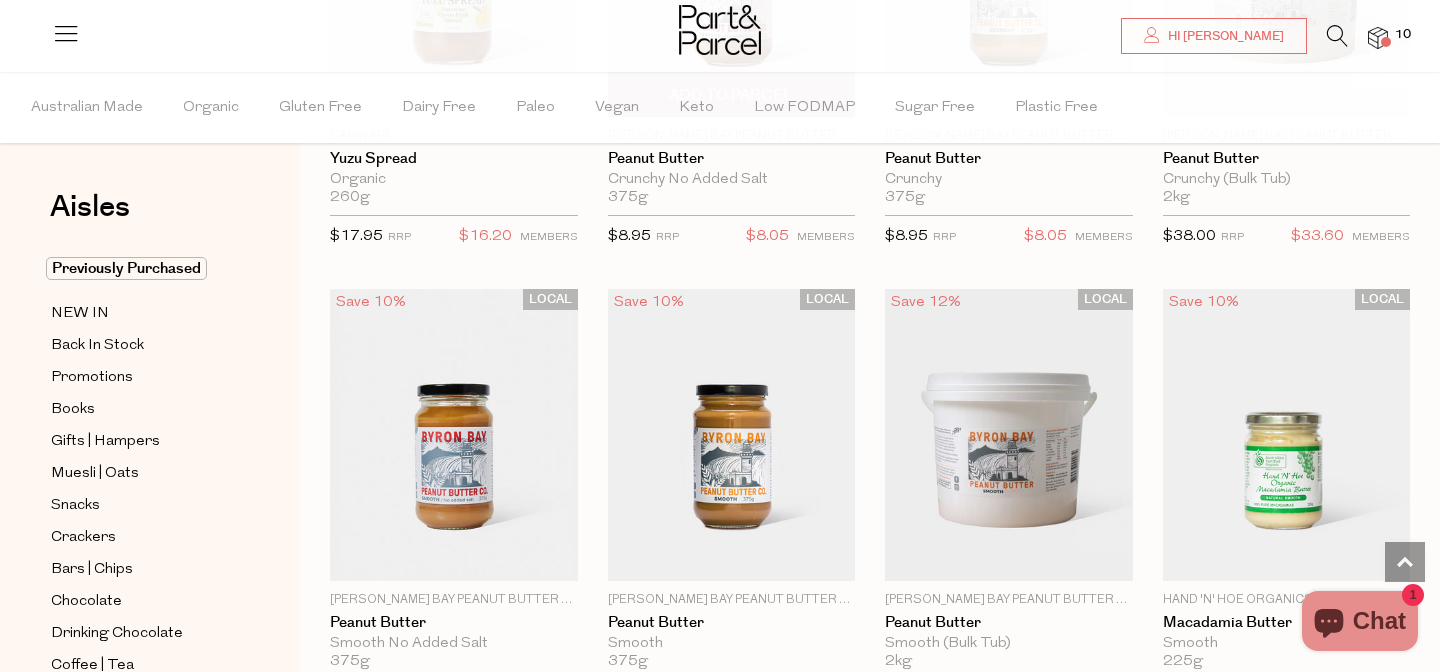 scroll, scrollTop: 1894, scrollLeft: 0, axis: vertical 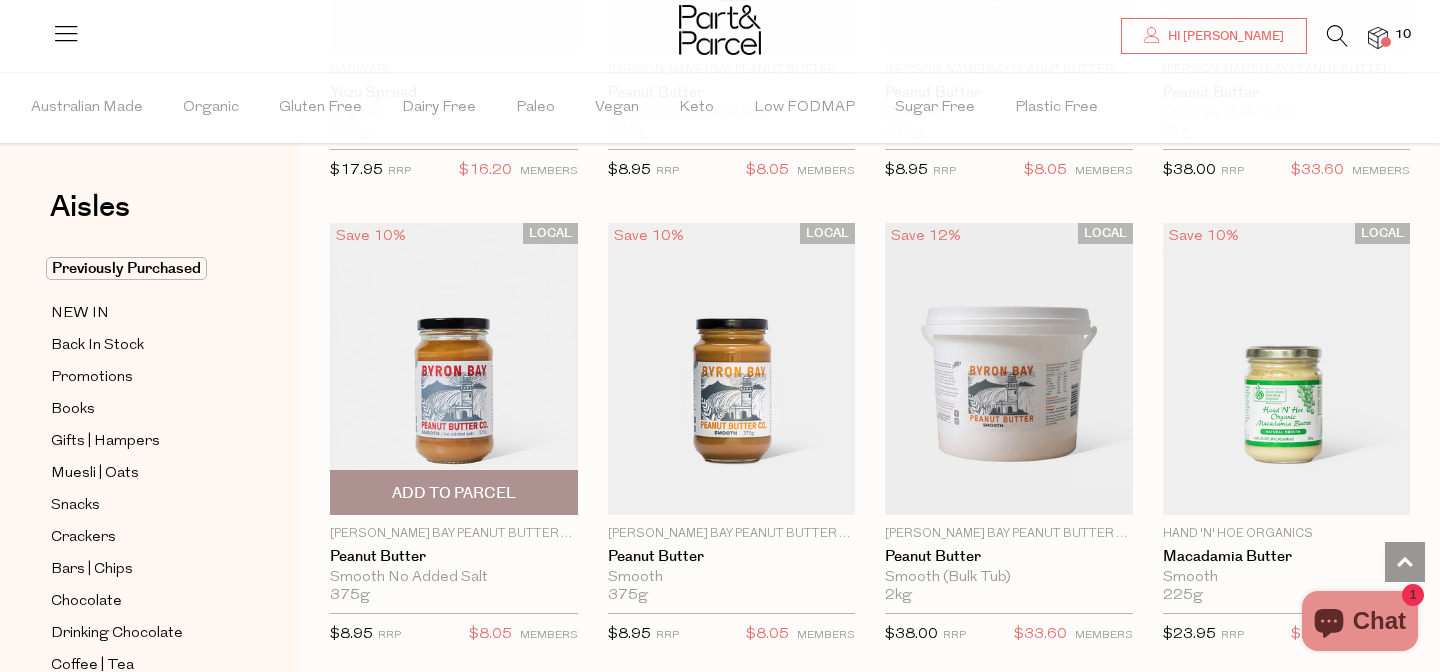 click on "Add To Parcel" at bounding box center (454, 493) 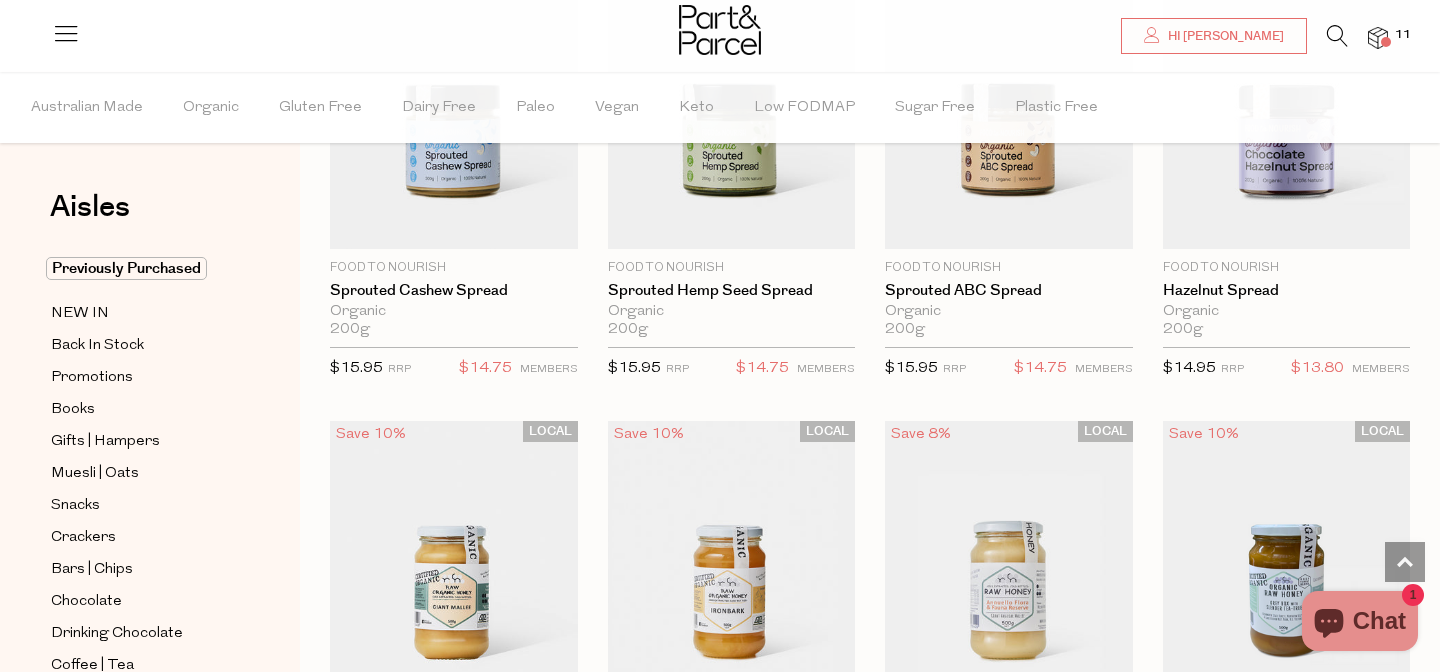 scroll, scrollTop: 4660, scrollLeft: 0, axis: vertical 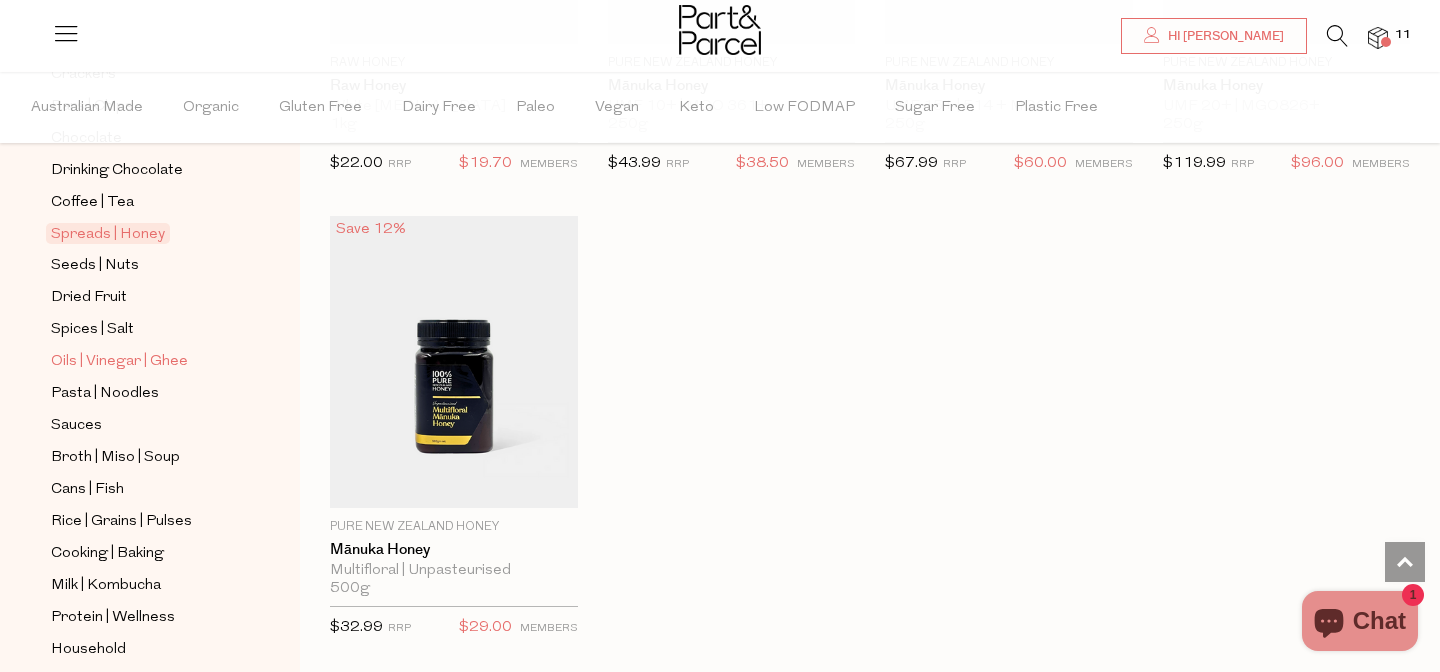 click on "Oils | Vinegar | Ghee" at bounding box center (119, 362) 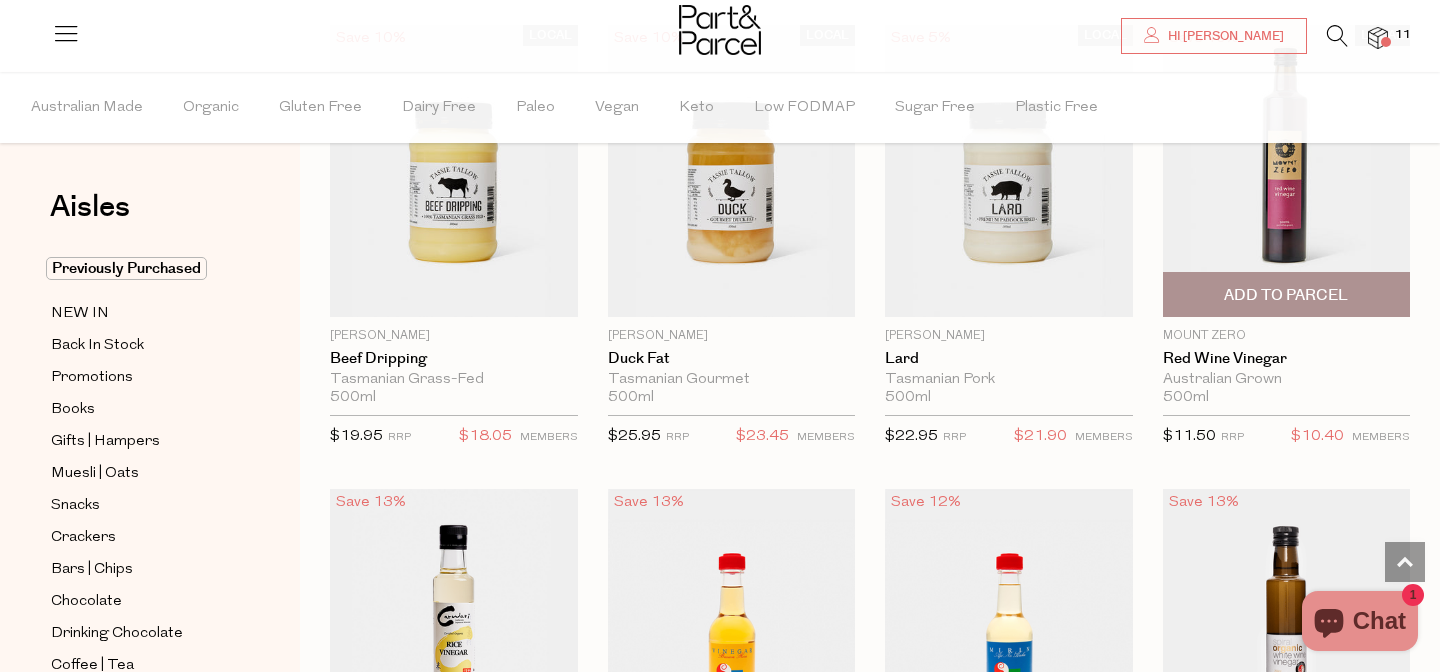 scroll, scrollTop: 3466, scrollLeft: 0, axis: vertical 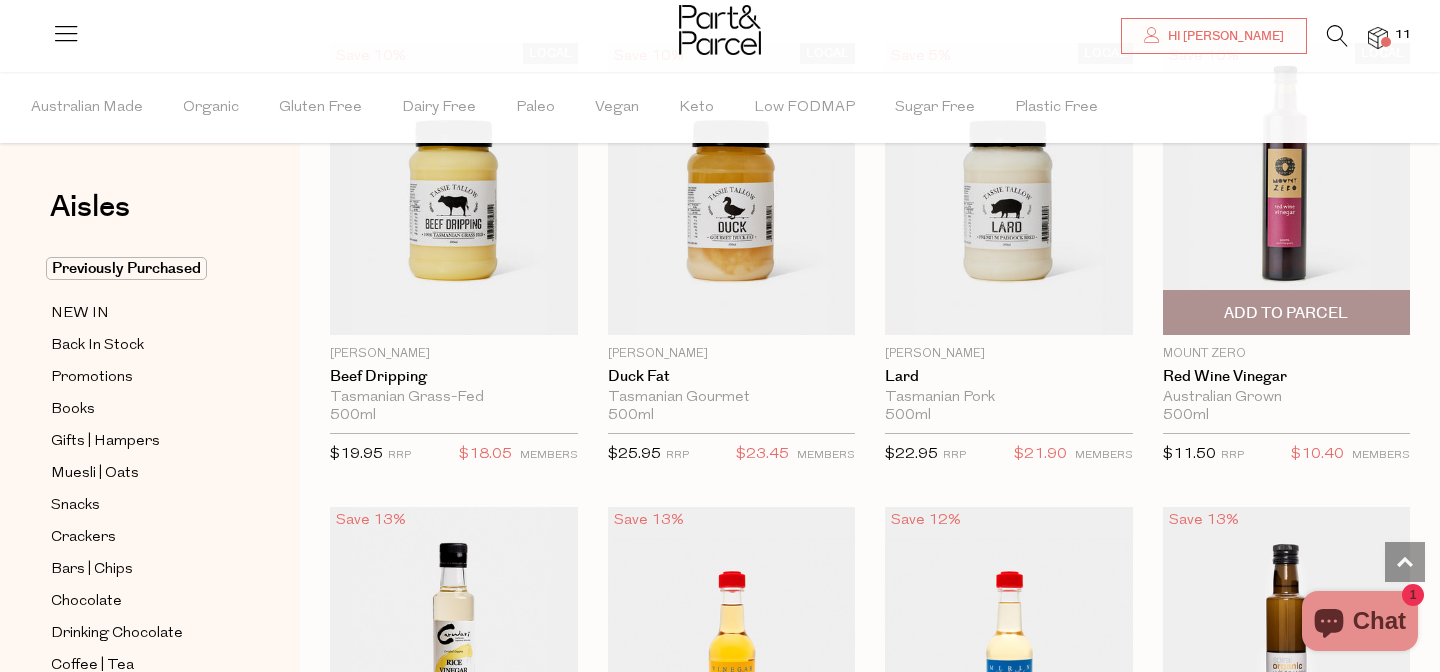 click on "Add To Parcel" at bounding box center (1286, 313) 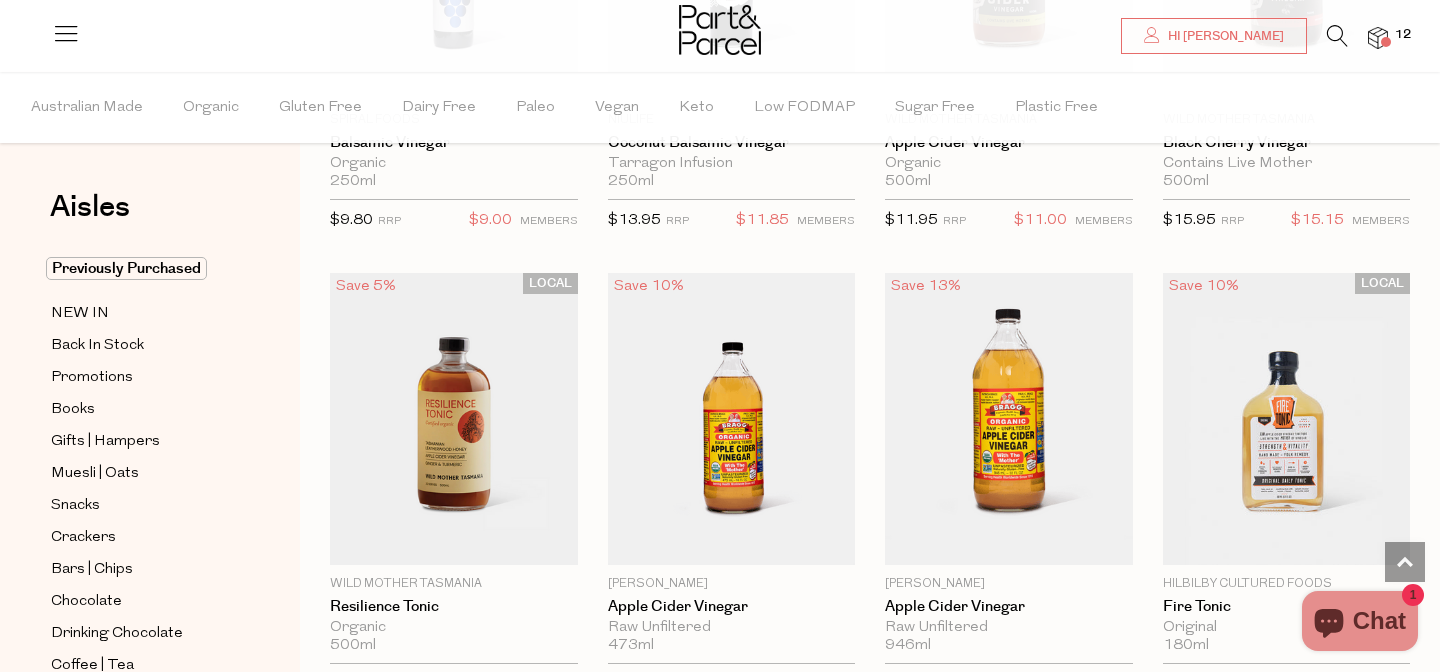 scroll, scrollTop: 4664, scrollLeft: 0, axis: vertical 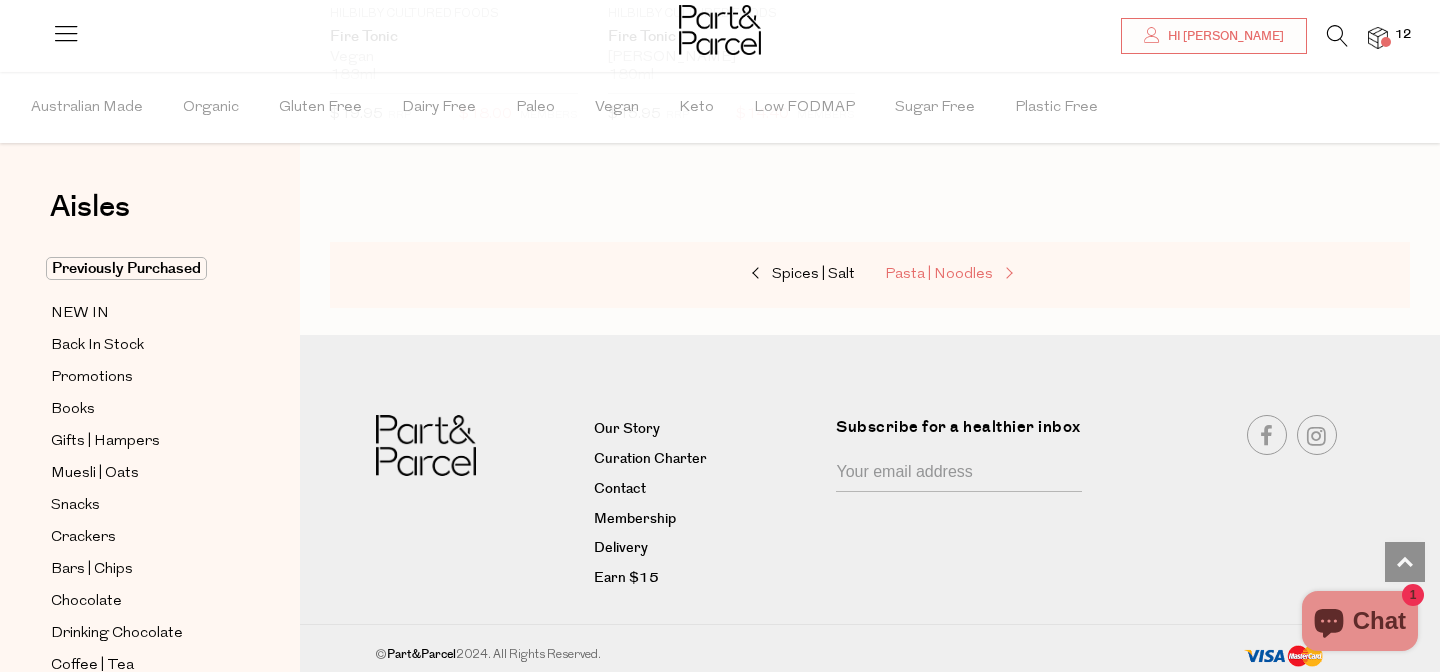 click on "Pasta | Noodles" at bounding box center (939, 274) 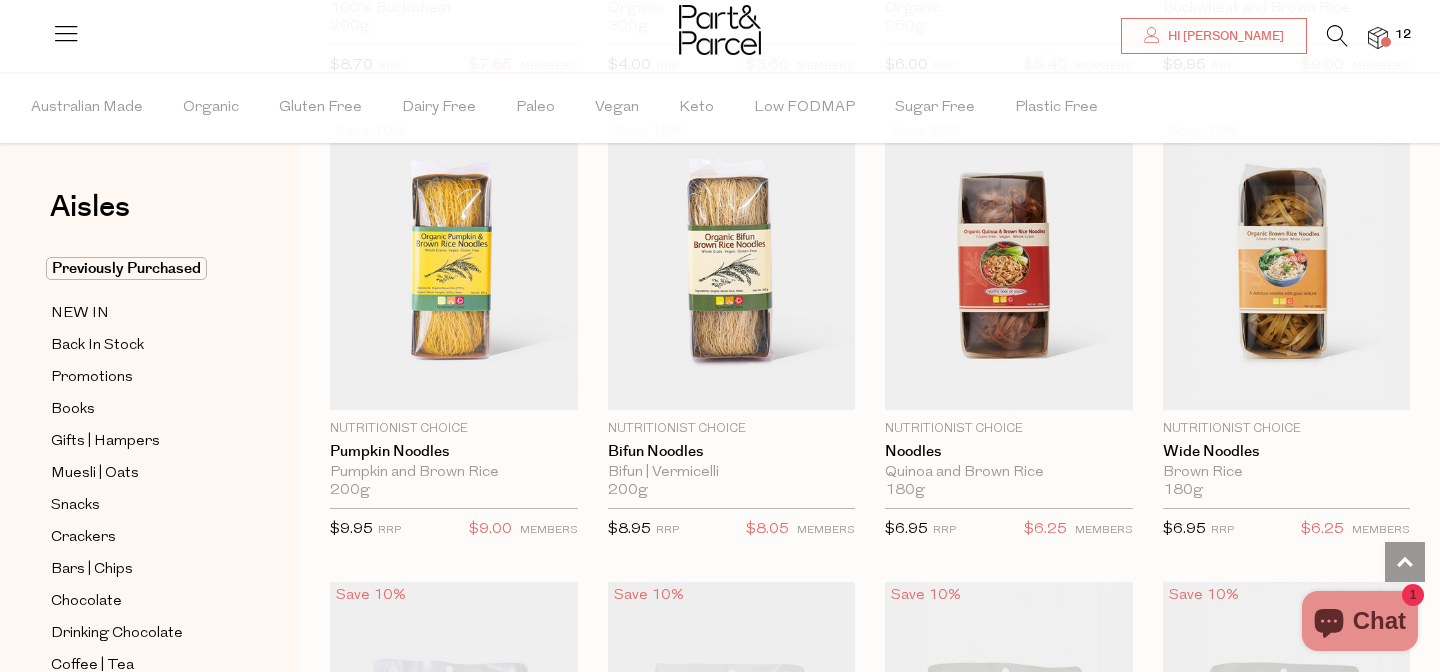 scroll, scrollTop: 4755, scrollLeft: 0, axis: vertical 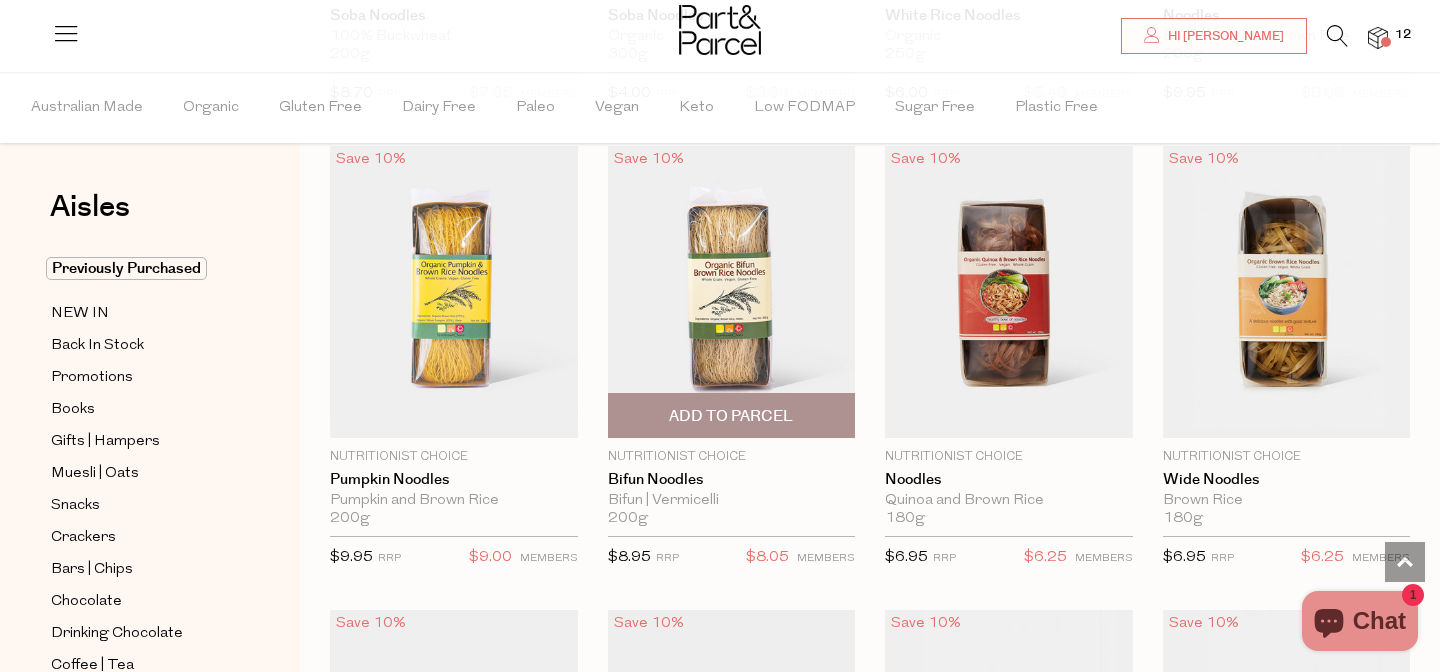 click on "Add To Parcel" at bounding box center [731, 416] 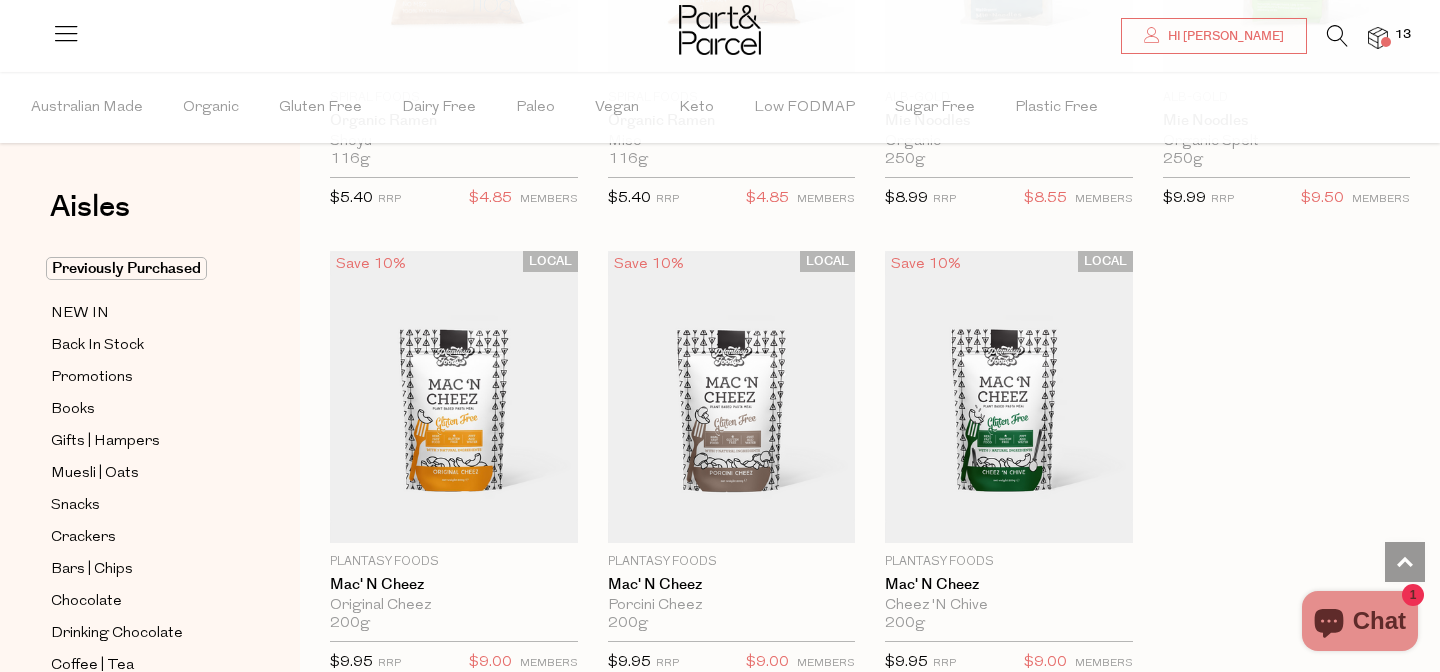 scroll, scrollTop: 6506, scrollLeft: 0, axis: vertical 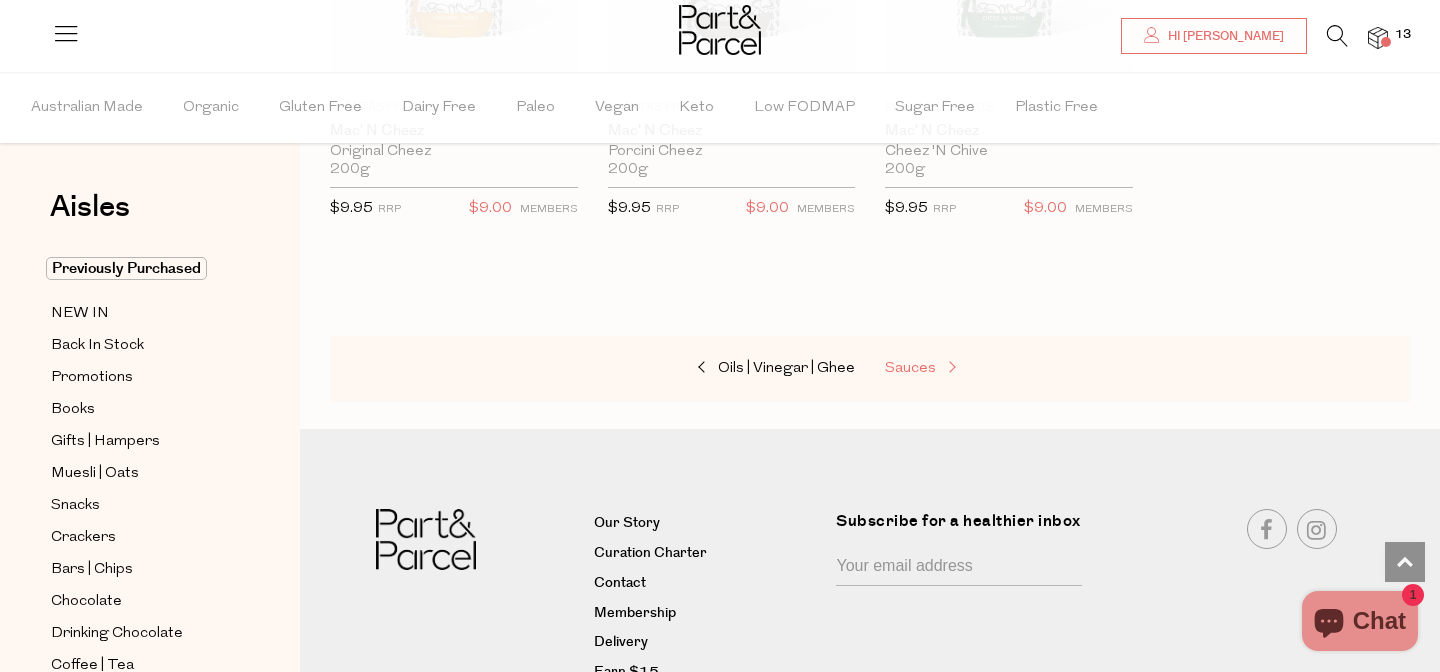 click on "Sauces" at bounding box center [910, 368] 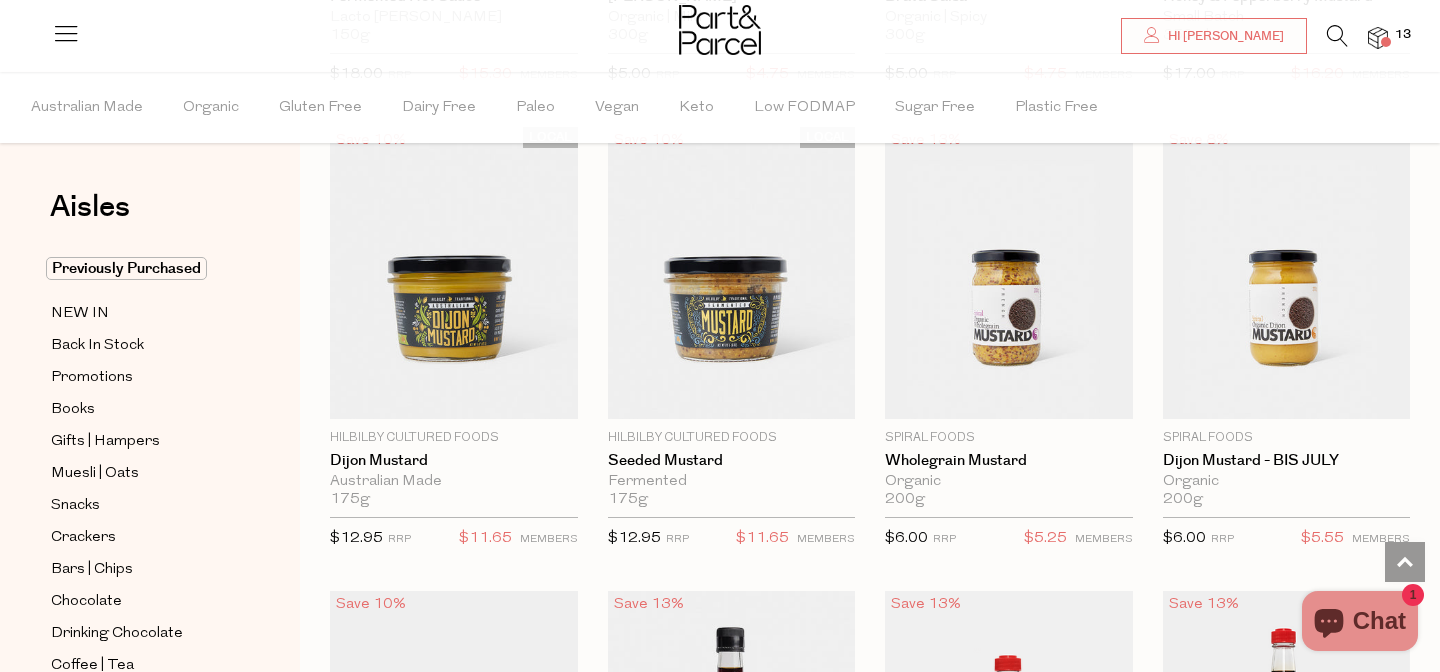 scroll, scrollTop: 4814, scrollLeft: 0, axis: vertical 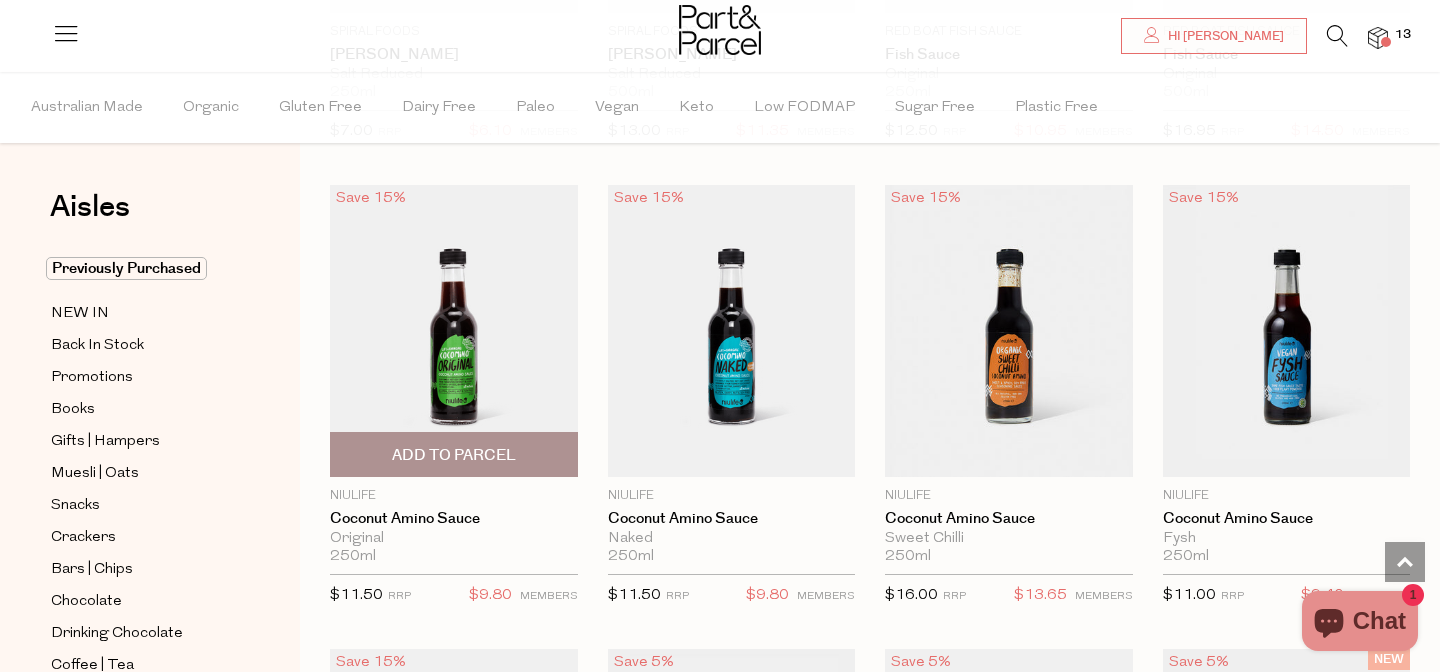 click on "Add To Parcel" at bounding box center (454, 455) 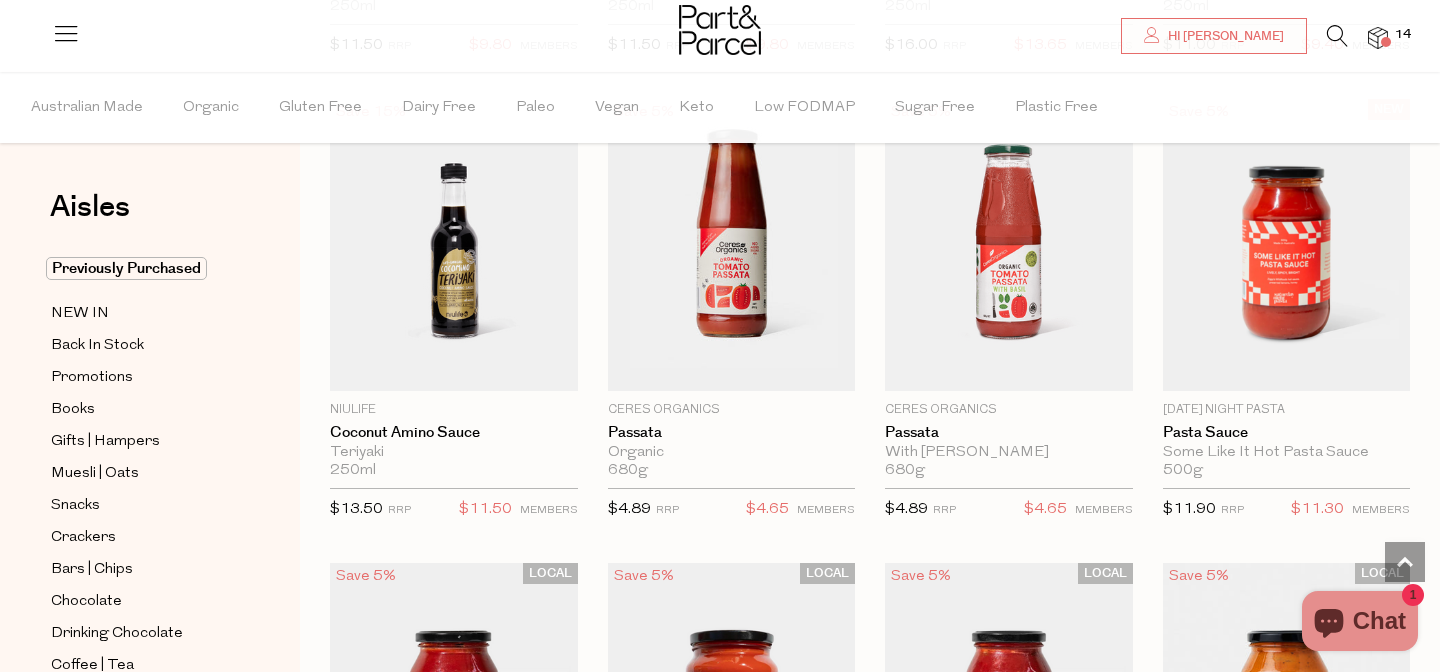 scroll, scrollTop: 6662, scrollLeft: 0, axis: vertical 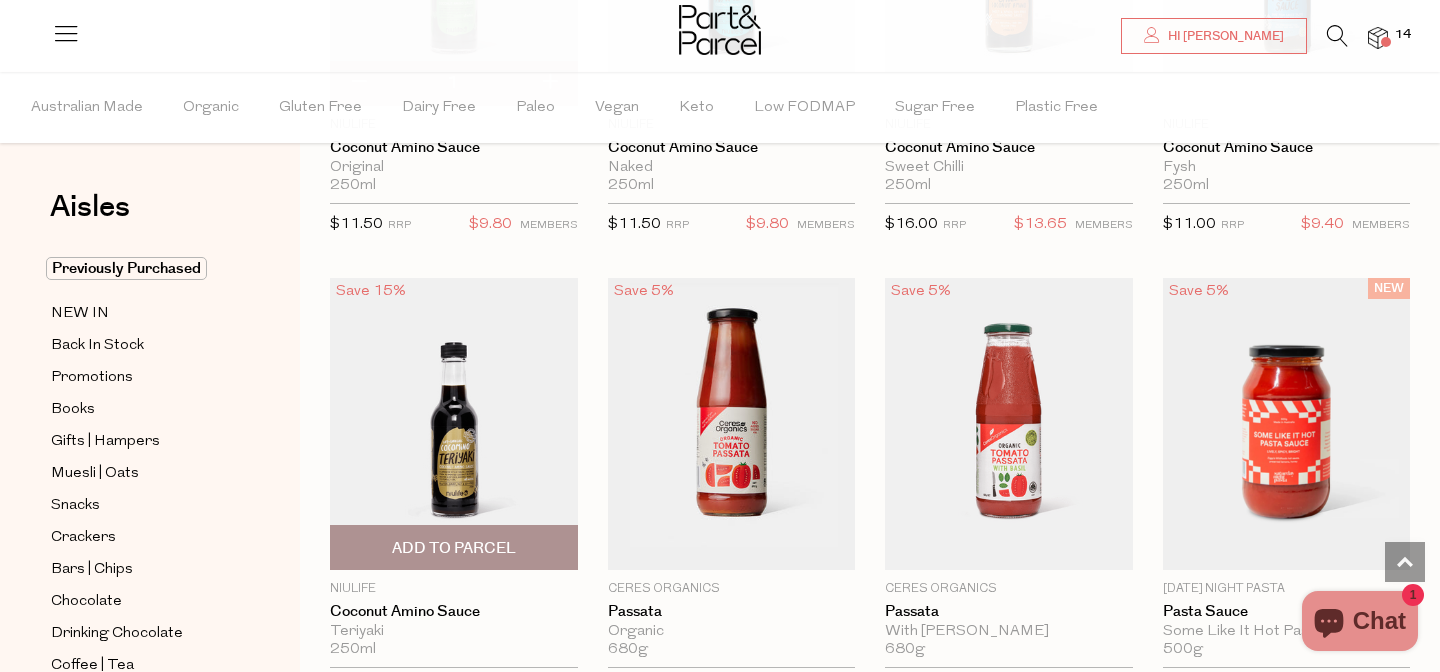 click on "Add To Parcel" at bounding box center [454, 548] 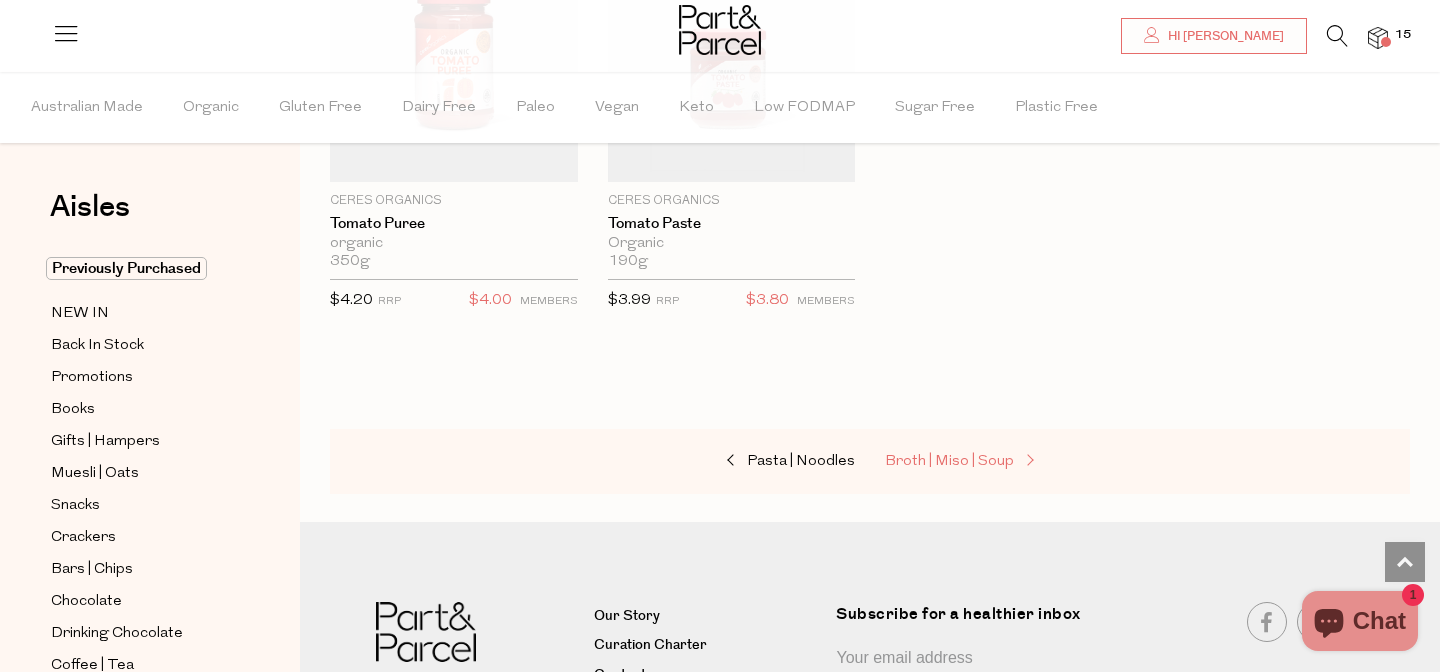 click on "Broth | Miso | Soup" at bounding box center (949, 461) 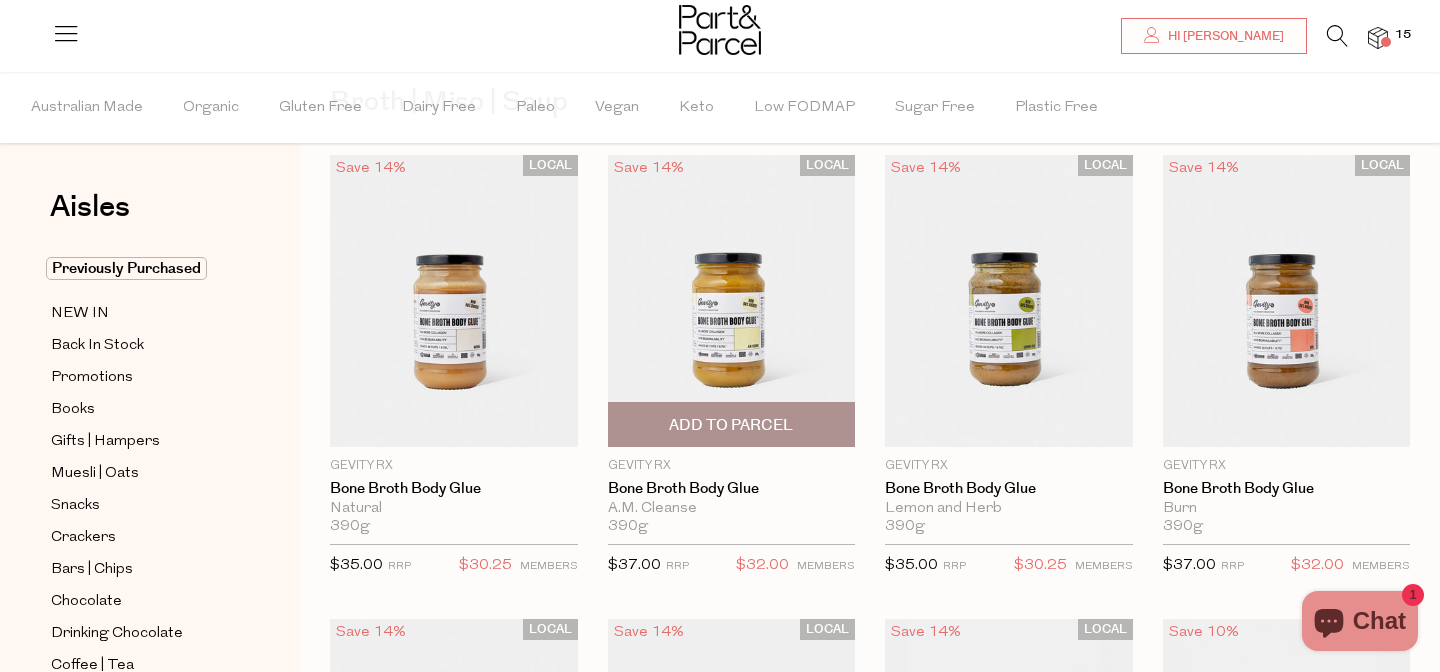 scroll, scrollTop: 107, scrollLeft: 0, axis: vertical 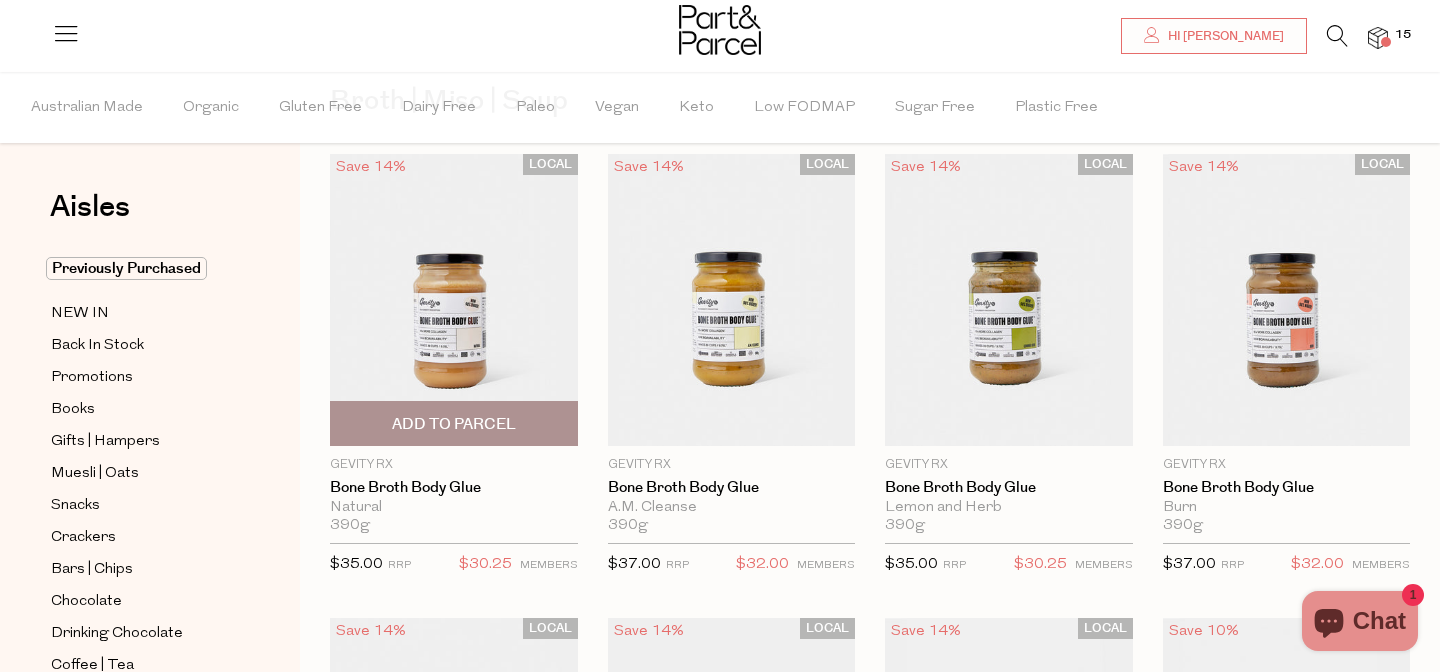click at bounding box center (454, 300) 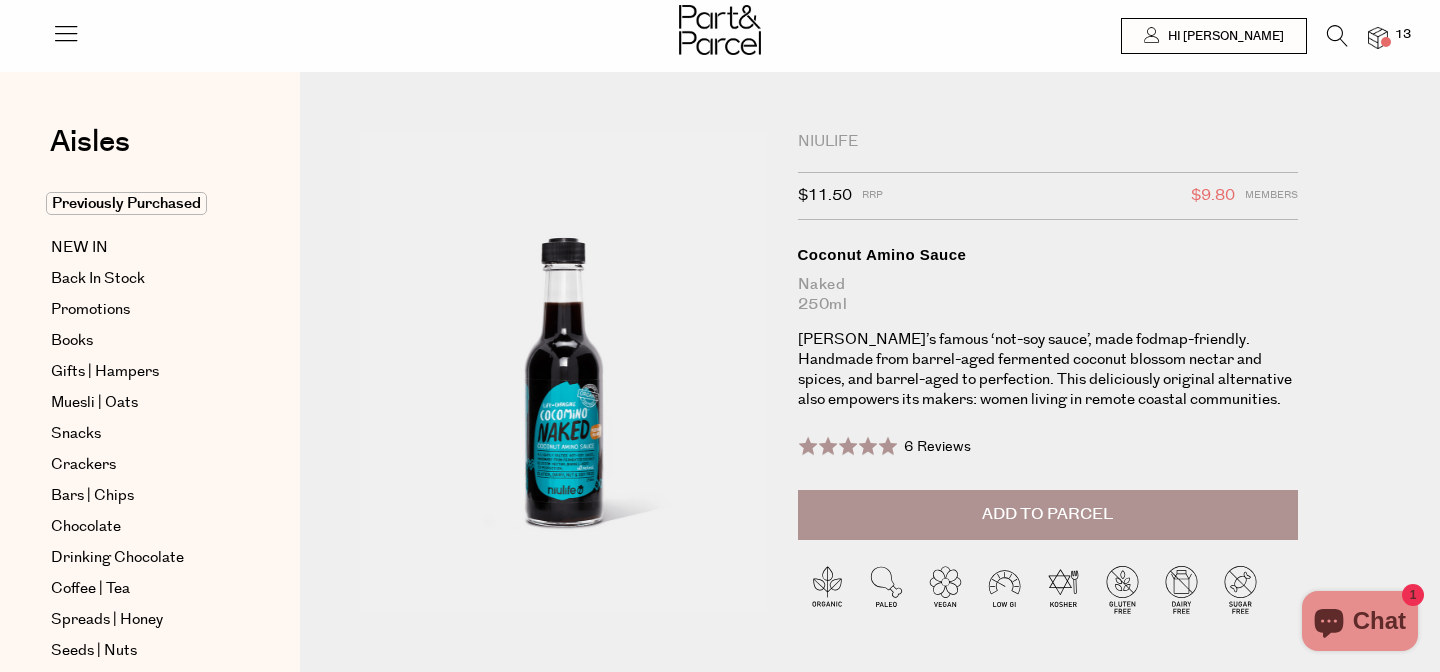 scroll, scrollTop: 0, scrollLeft: 0, axis: both 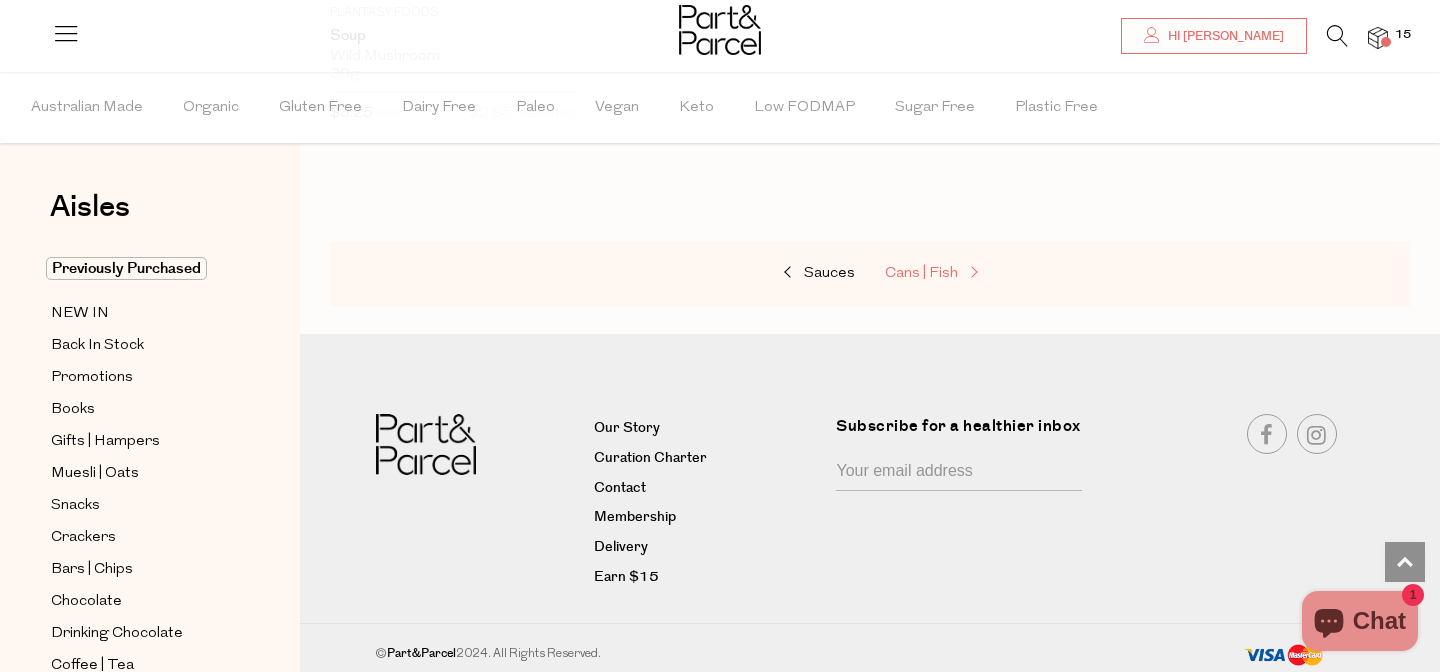 click at bounding box center (972, 273) 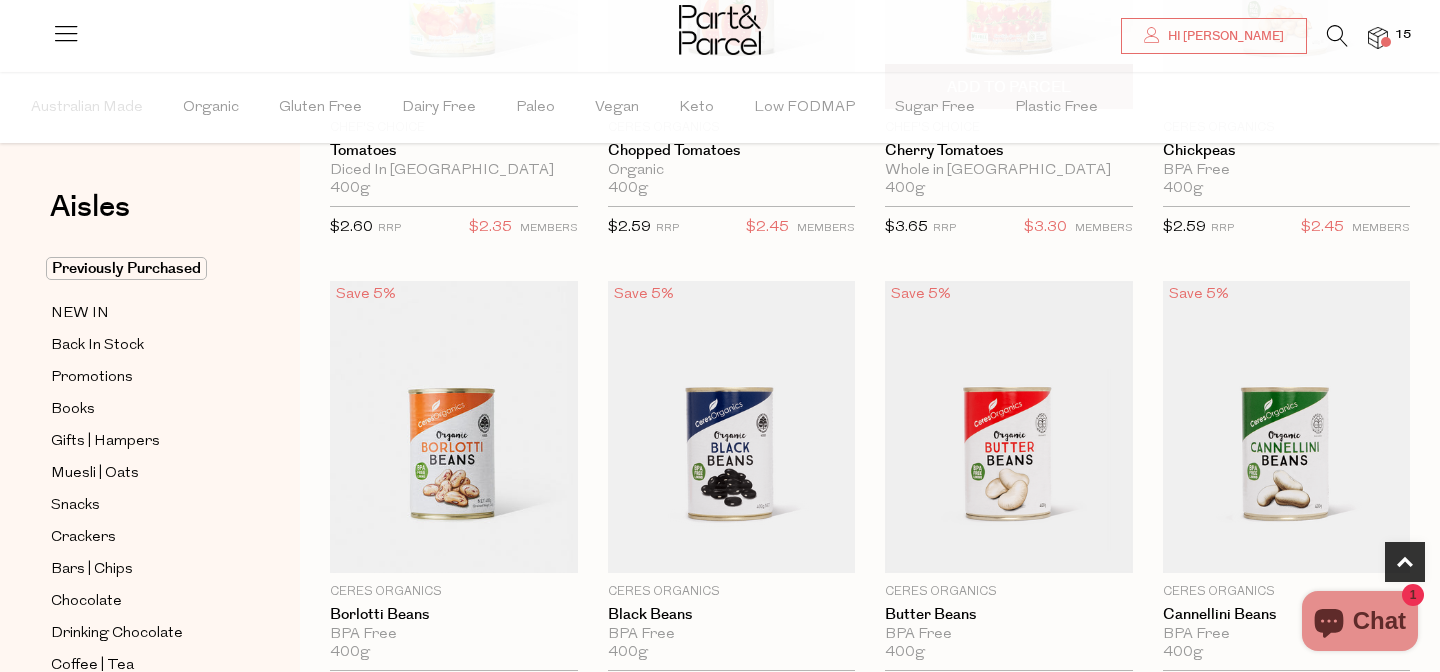 scroll, scrollTop: 439, scrollLeft: 0, axis: vertical 